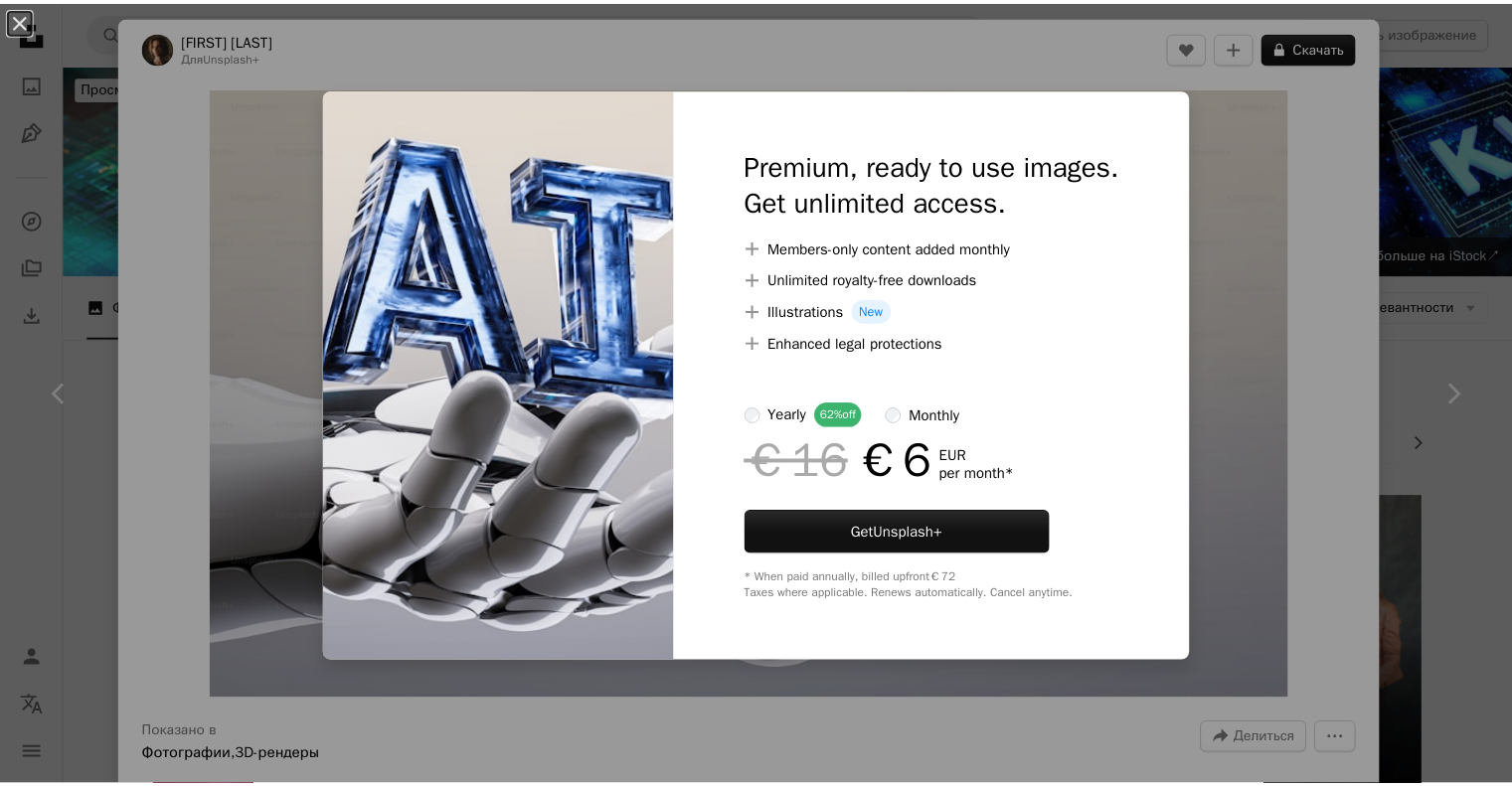 scroll, scrollTop: 4372, scrollLeft: 0, axis: vertical 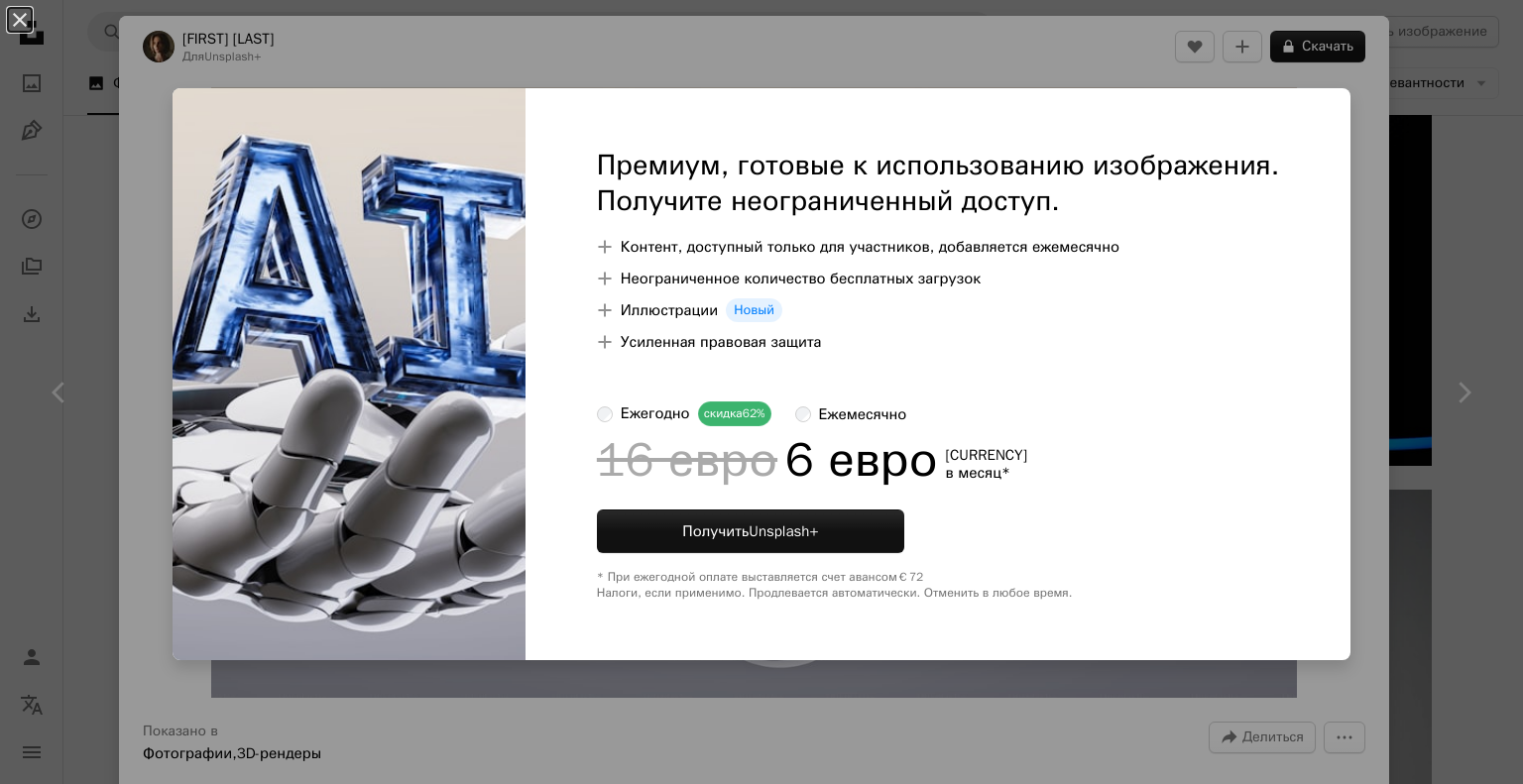 click on "A checkmark Пеймиум, готовые к использованию изображения.  Получите неограниченный доступ. A plus sign Контент, доступный только для участников, добавляется ежемесячно A plus sign Неограниченное количество бесплатных загрузок A plus sign Иллюстрации Новый A plus sign Усиленная правовая защита ежегодно скидка  62% ежемесячно 16 евро   6 евро евро в месяц  * Получить  Unsplash+ * При ежегодной оплате выставляется счет авансом  €72  Налоги, если применимо. Продлевается автоматически. Отменить в любое время." at bounding box center (762, 392) 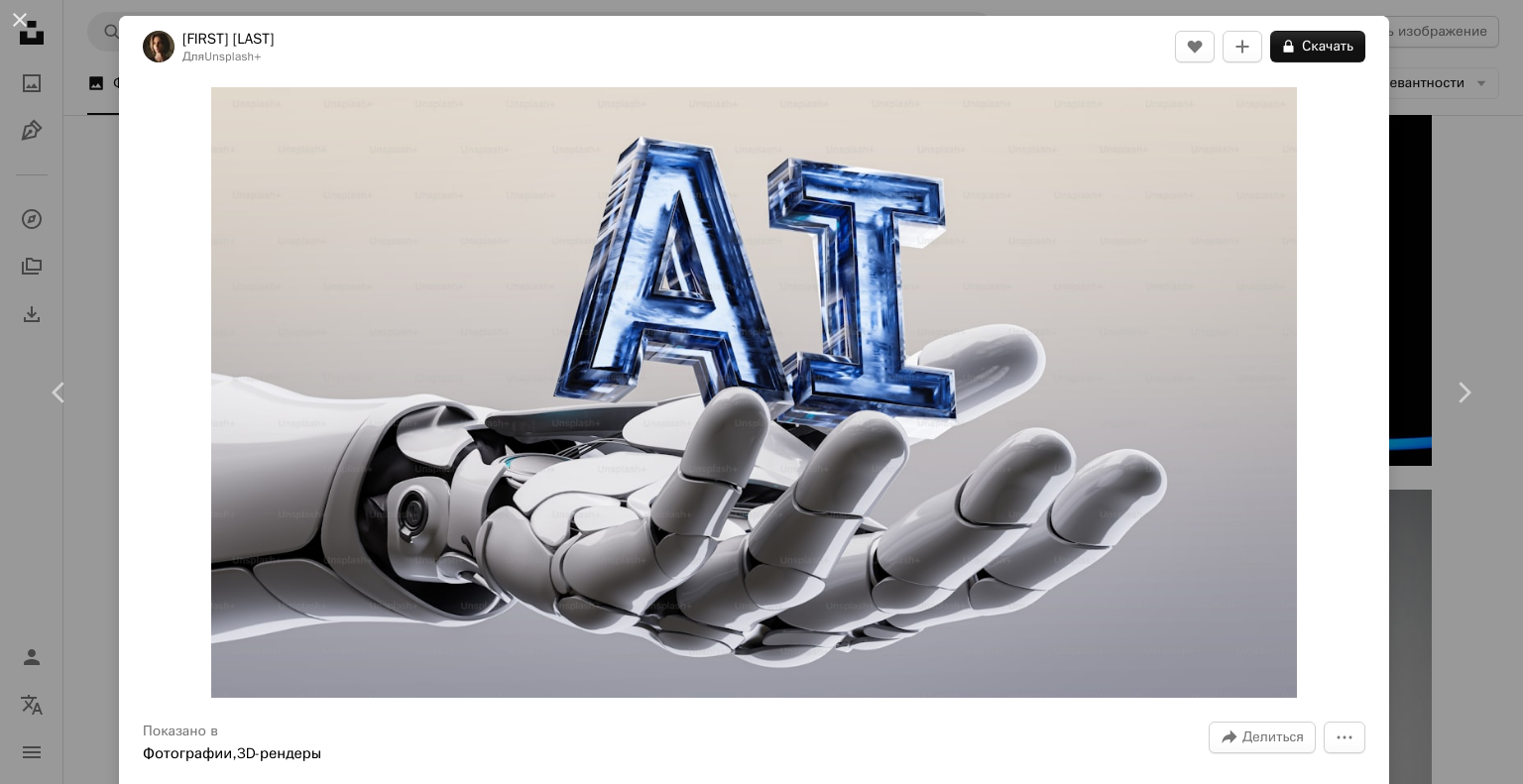 click on "Опубликовано [DATE] г. Safety Лицензировано по  лицензии Unsplash+ обои технология искусственный интеллект рука робот будущее интернет 3D-рендер машинное обучение автоматизация нейронная сеть андроид опенай глубокое обучение блендер 3D далл е чатгбт когнитивные вычисления Бесплатные картинки Из этой серии Plus sign for Unsplash+ Plus sign for Unsplash+ Plus sign for Unsplash+ Похожие изображения Plus sign for Unsplash+ A heart A plus sign Галина Нелюбова" at bounding box center [762, 392] 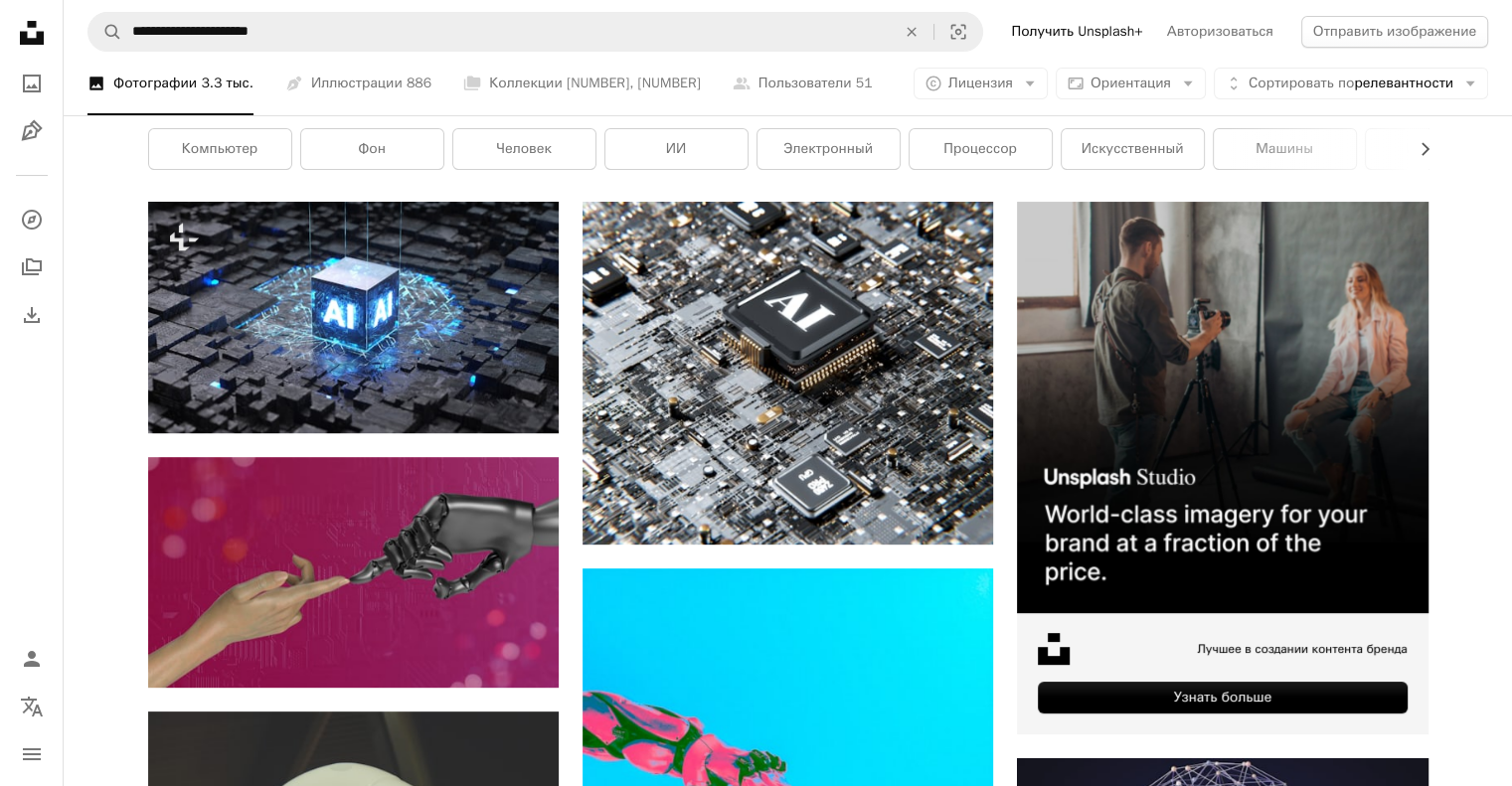 scroll, scrollTop: 0, scrollLeft: 0, axis: both 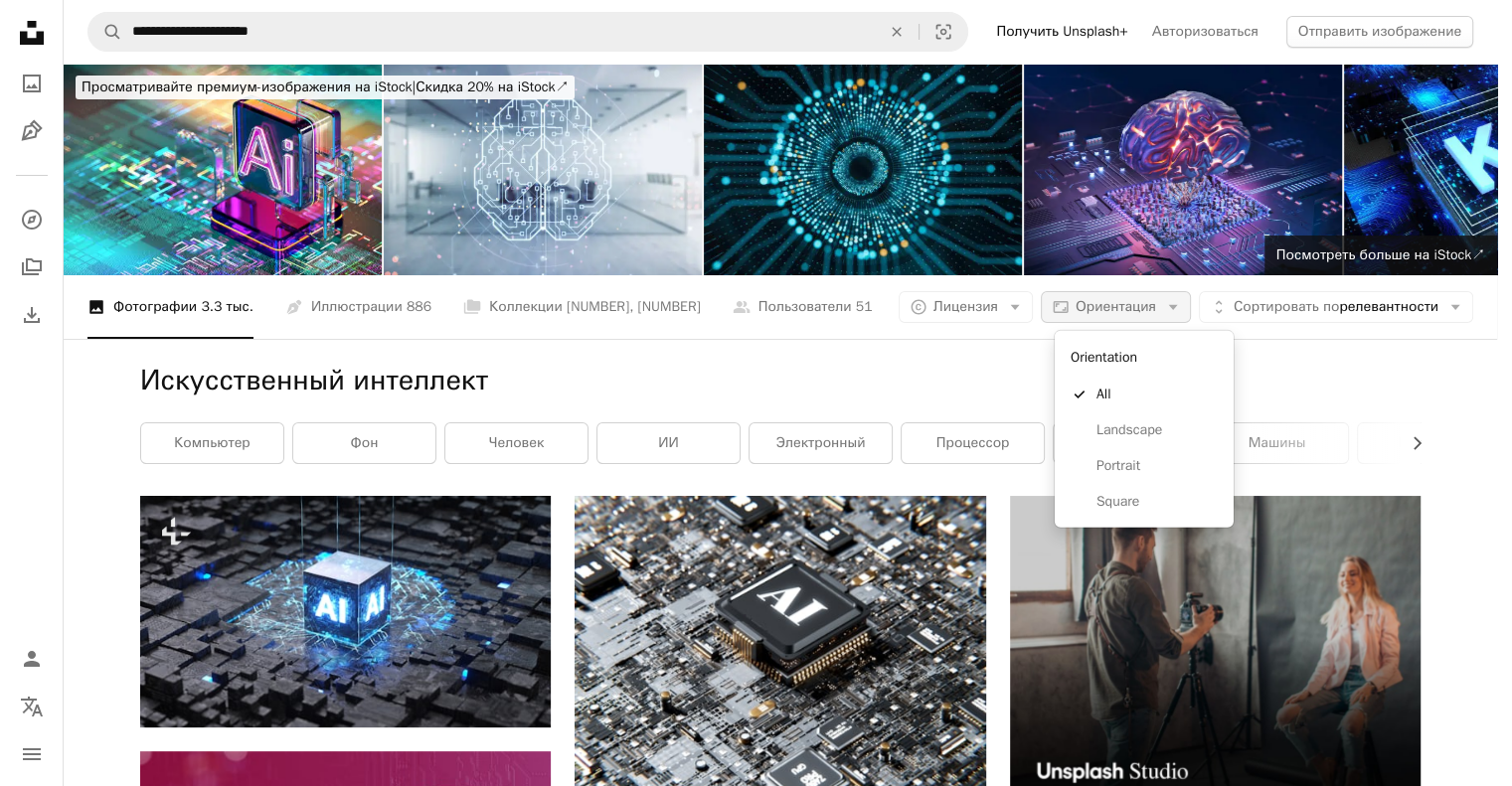 click on "Ориентация" at bounding box center [1115, 306] 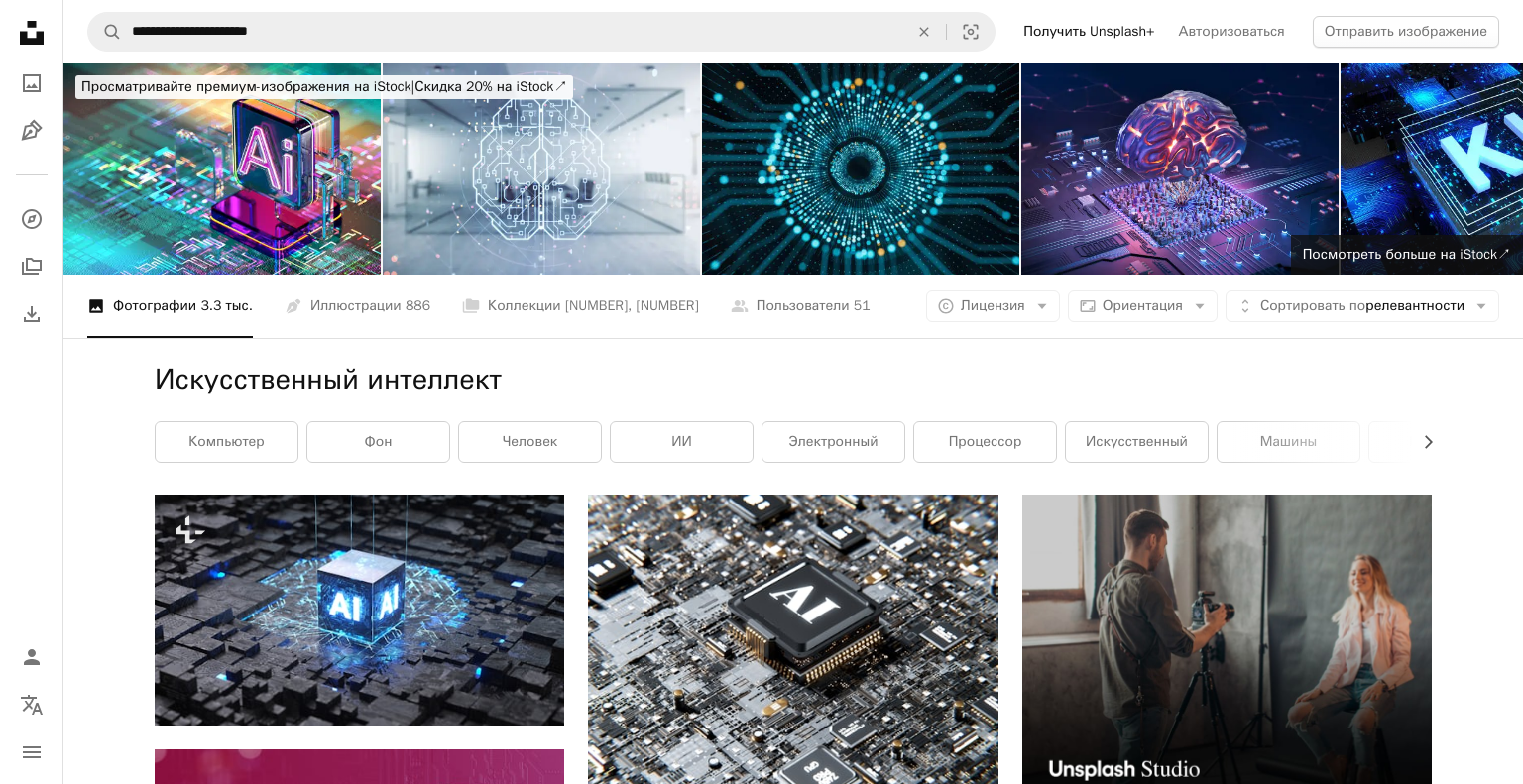 click on "**********" at bounding box center [762, 4557] 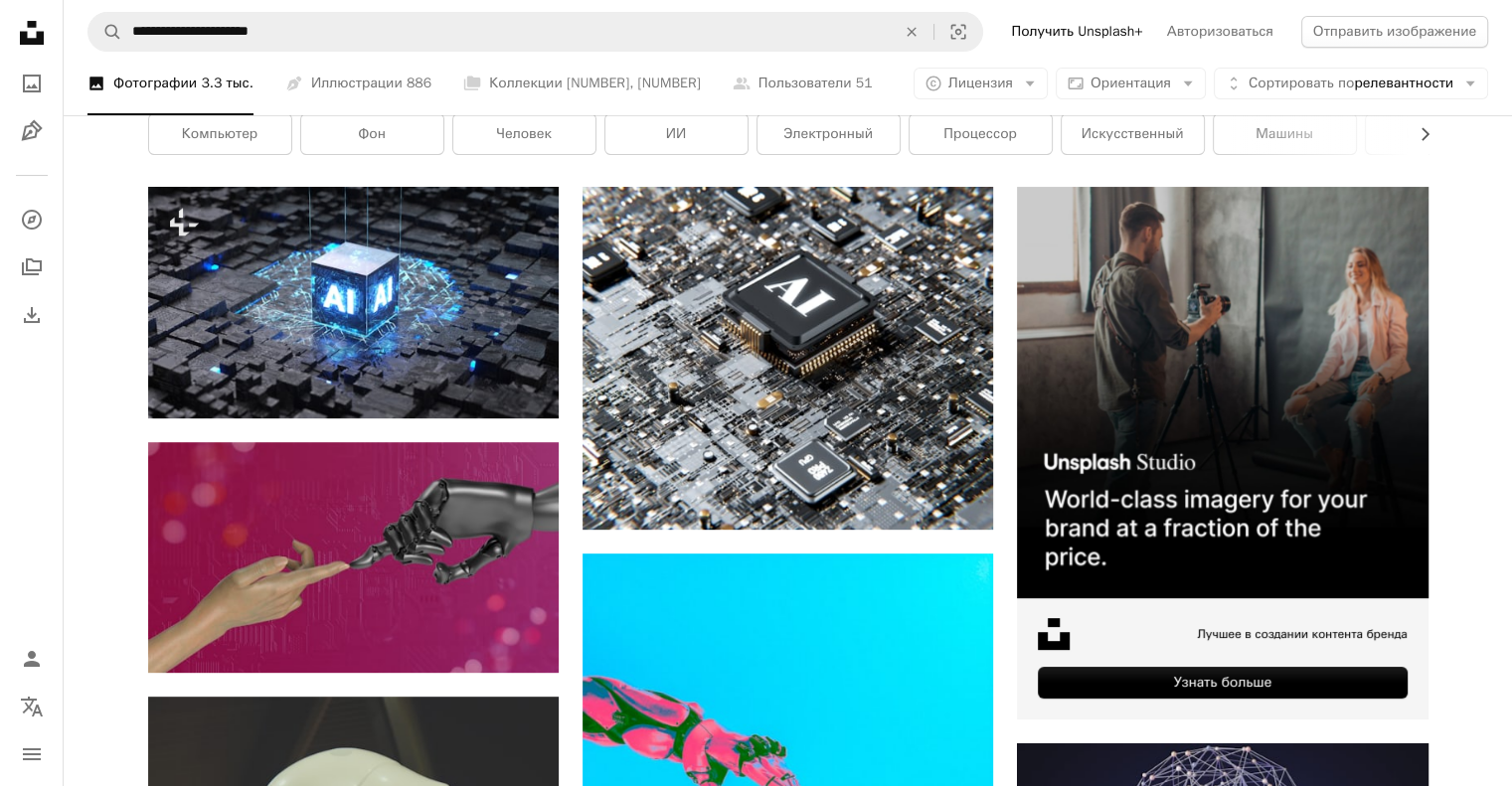 scroll, scrollTop: 199, scrollLeft: 0, axis: vertical 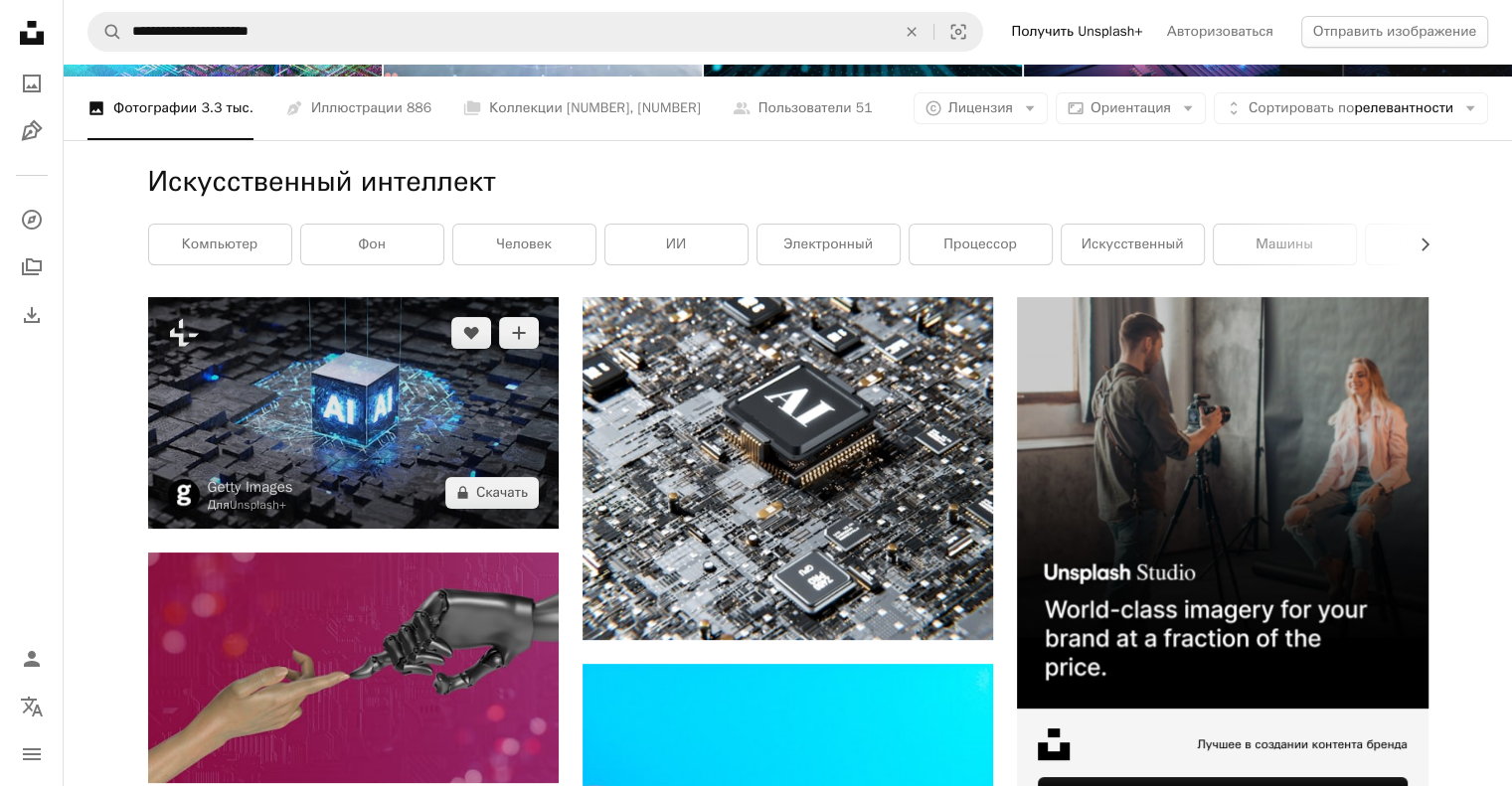 click at bounding box center (353, 412) 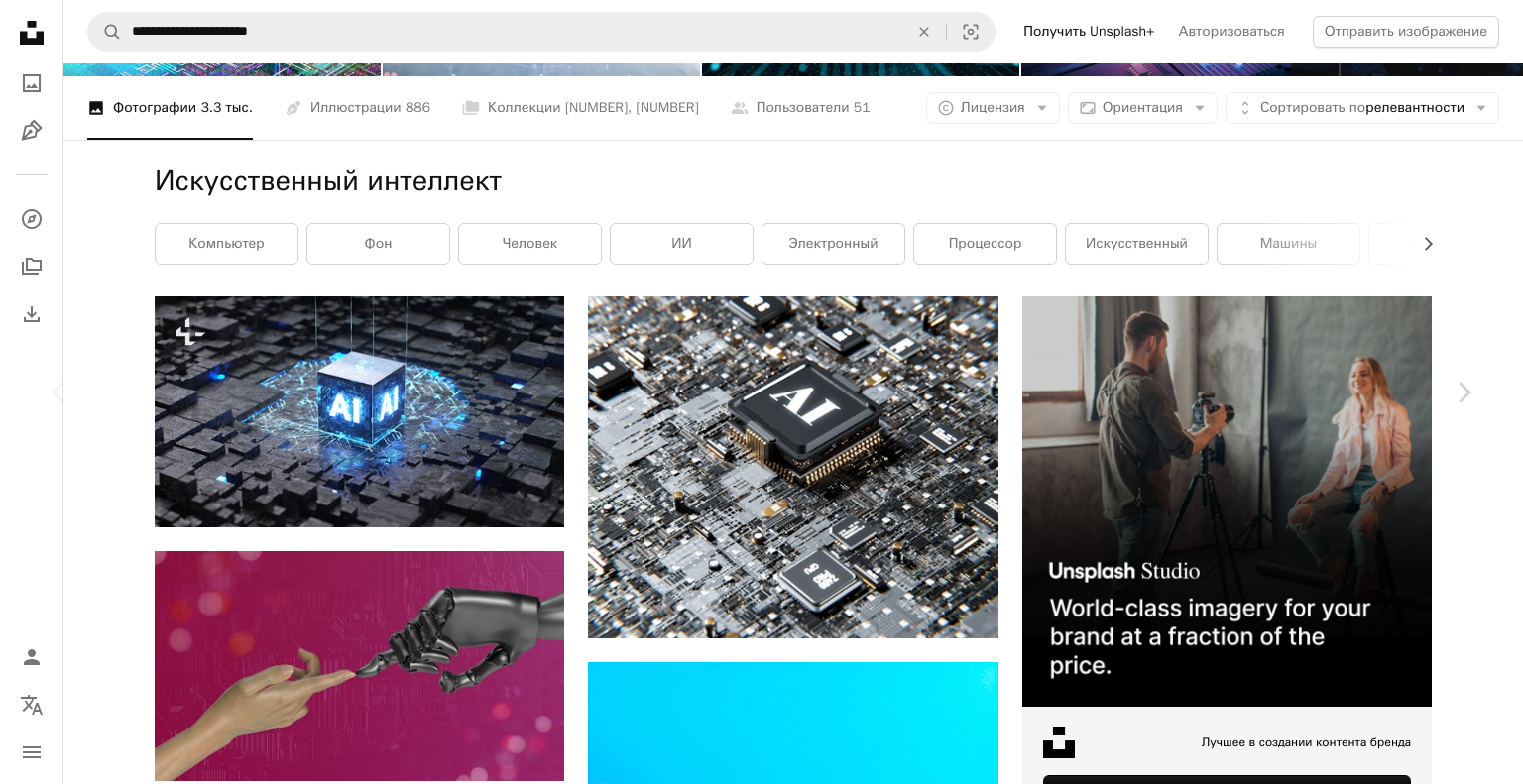 click on "Опубликовано [DATE] г. Safety Лицензировано по  лицензии Unsplash+ бизнес компьютер искусственный интеллект наука интернет инженерия футуристический промышленность идеи Процессор машины штриховое искусство компьютерная сеть человеческий мозг нет людей концепции электронная промышленность слияние компьютерное оборудование внутри Изображения, являющиеся общественным достоянием Из этой серии Plus sign for Unsplash+ Plus sign for Unsplash+ Похожие изображения Plus sign for Unsplash+" at bounding box center (762, 9308) 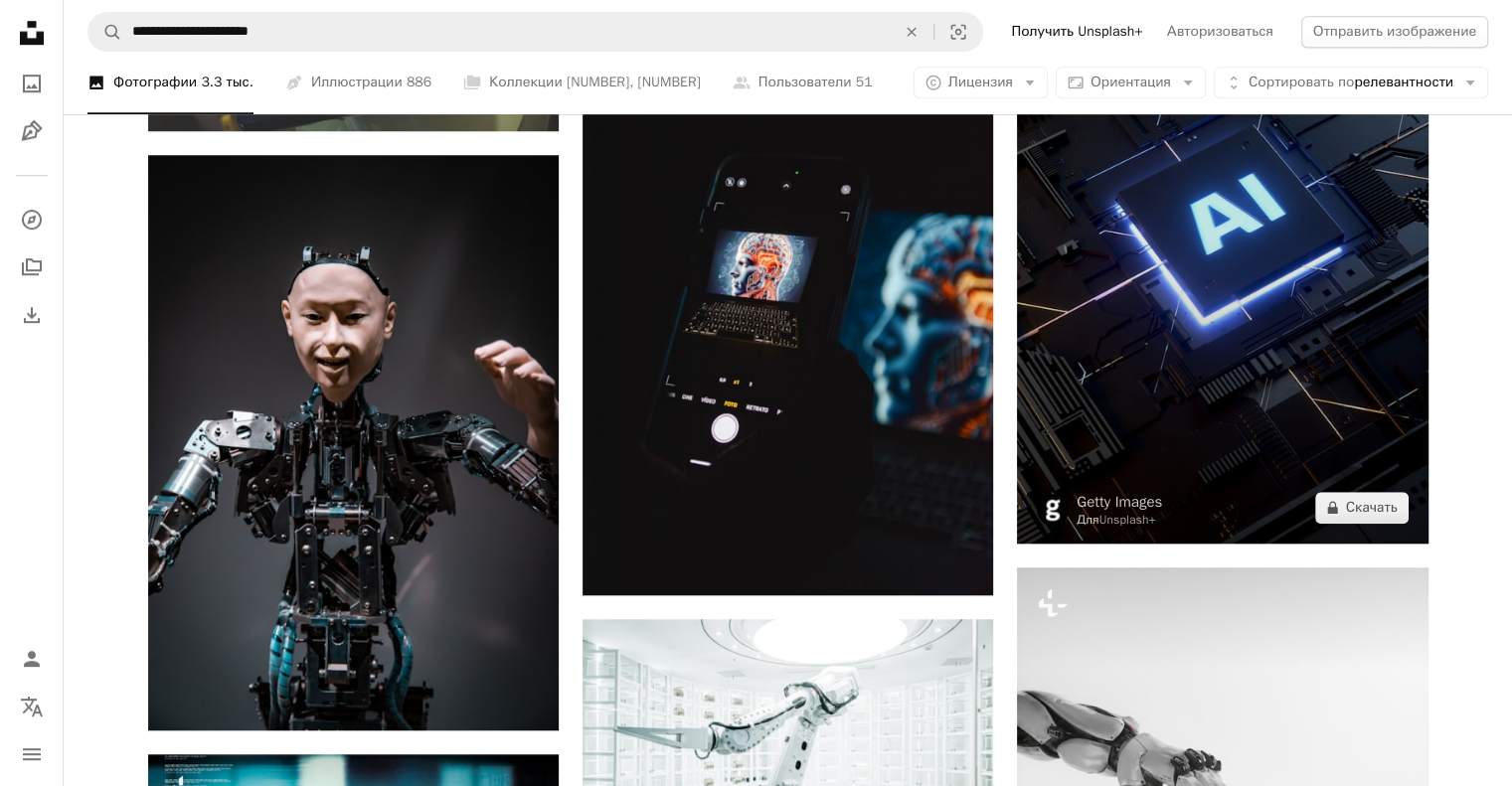 scroll, scrollTop: 1689, scrollLeft: 0, axis: vertical 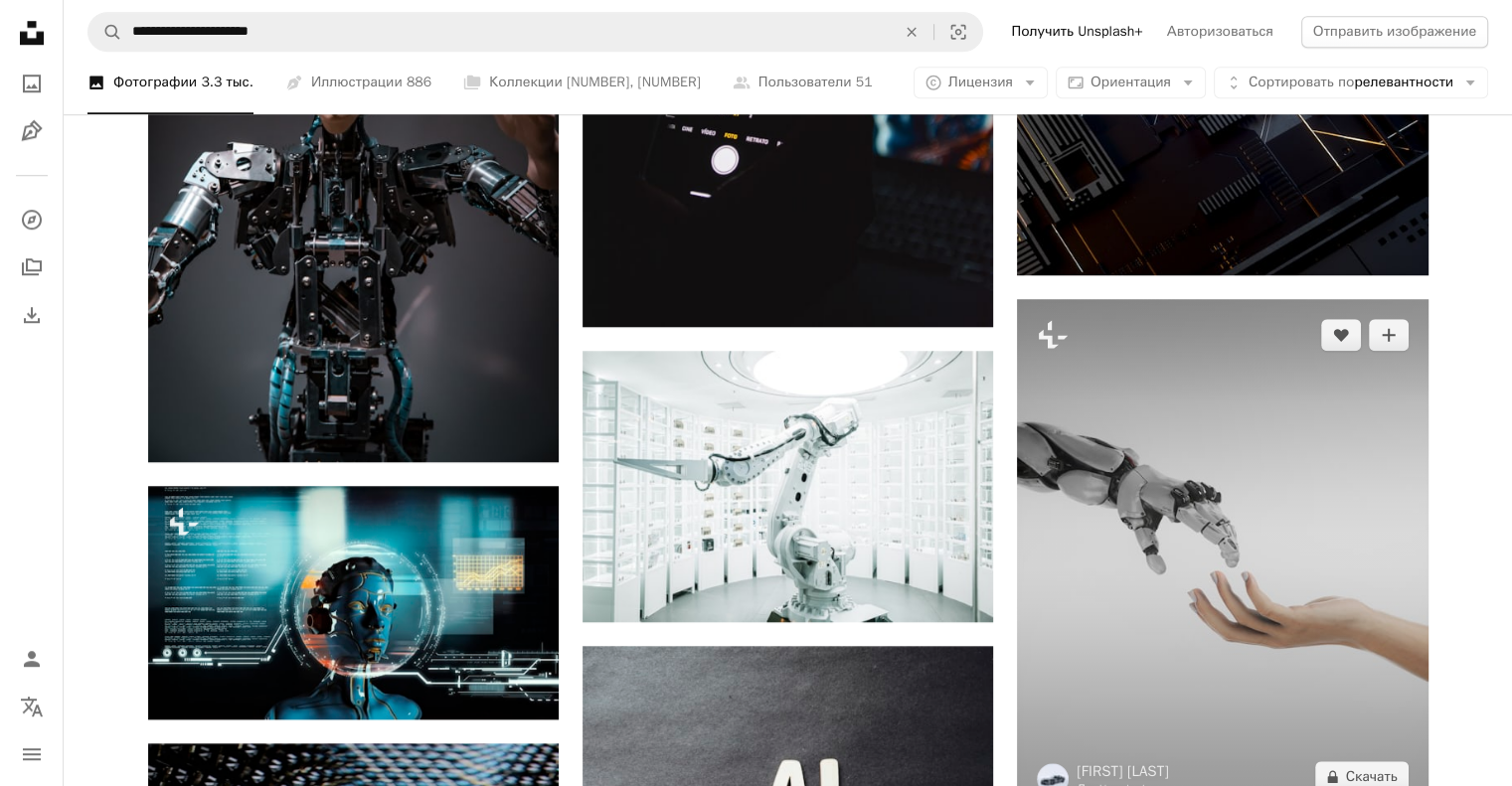 click at bounding box center (1222, 555) 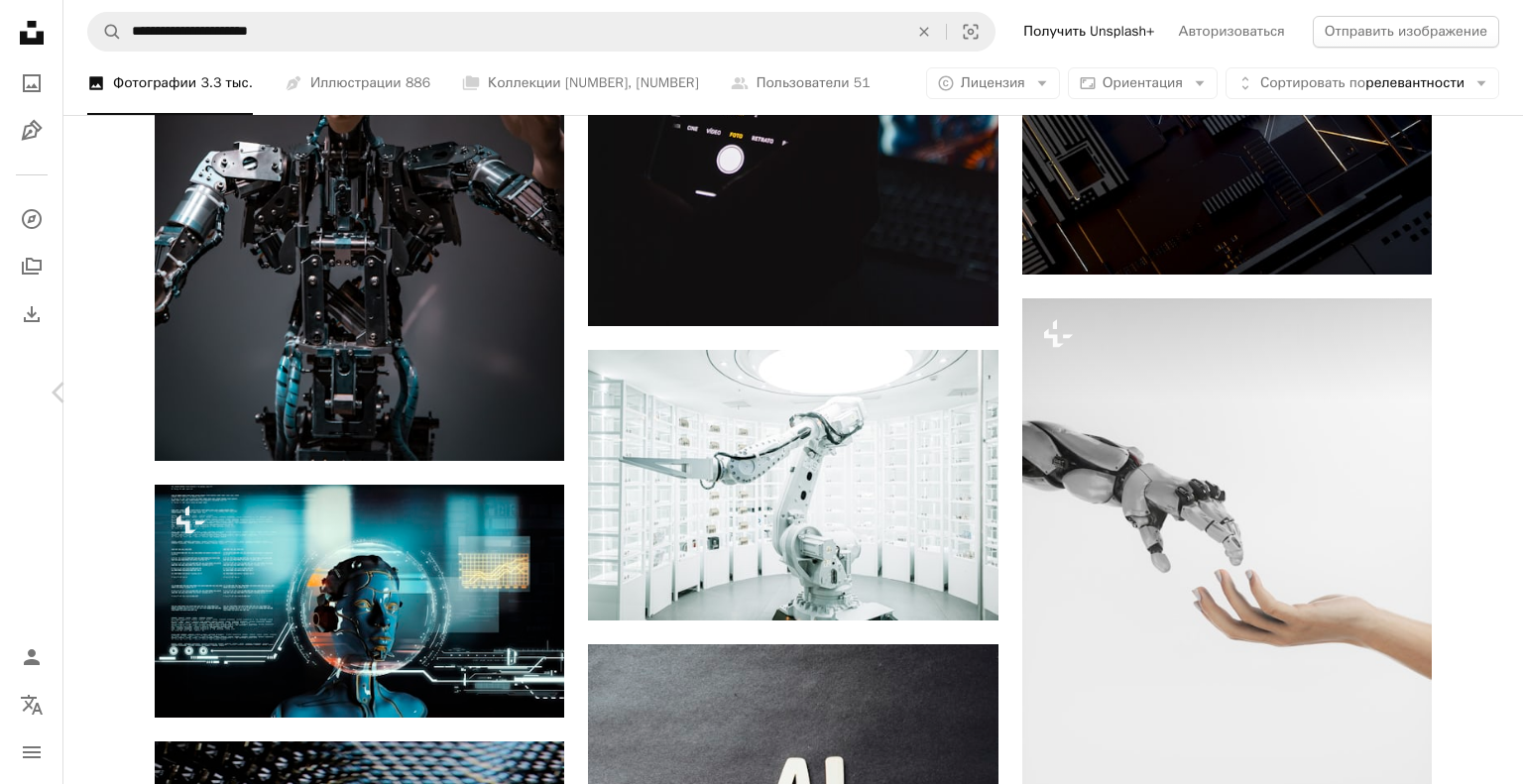click on "Chevron right" at bounding box center [1464, 392] 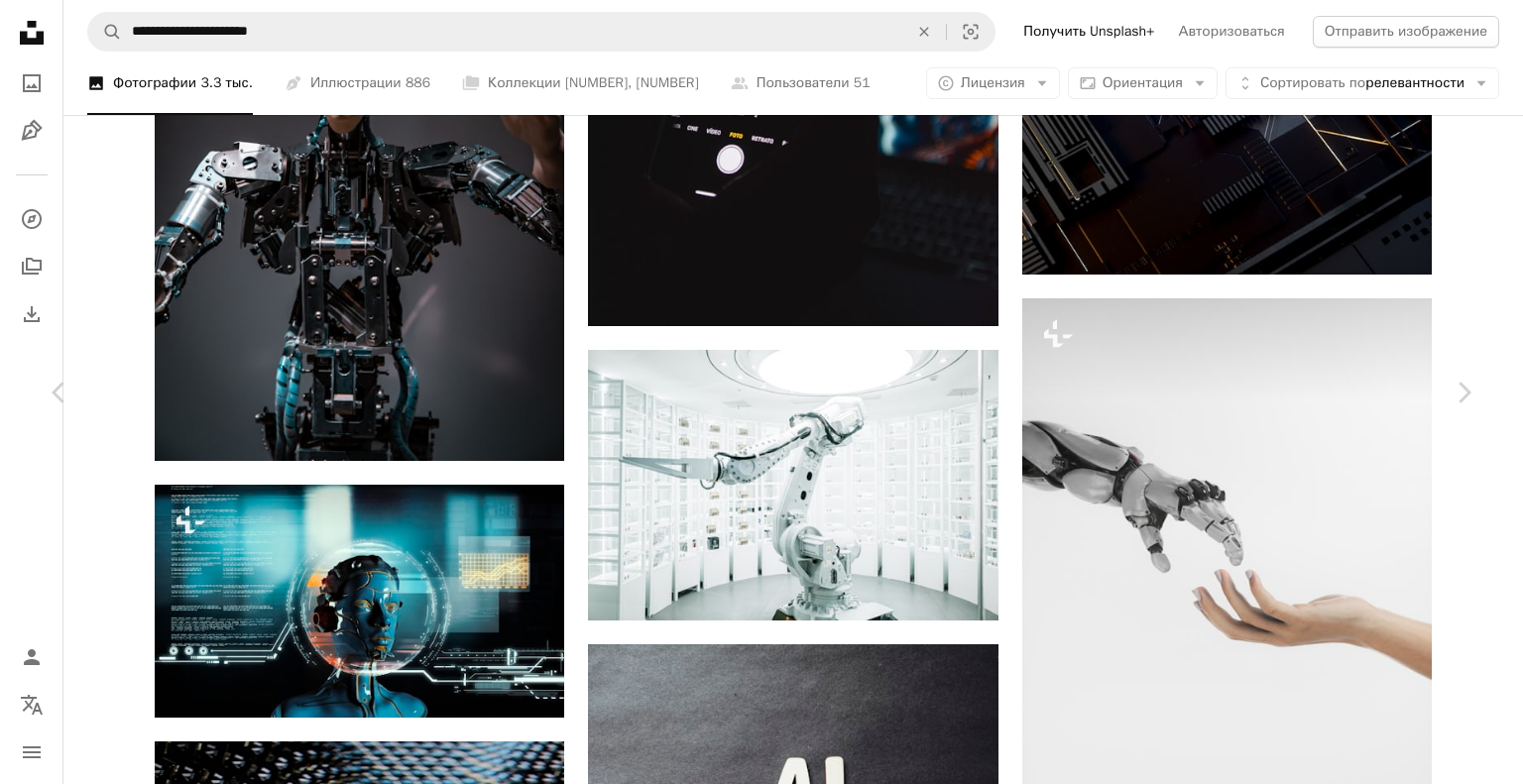 click on "An X shape Chevron left Chevron right Максимальный фокус Доступно для аренды A checkmark inside of a circle A heart A plus sign Скачать бесплатно Chevron down Zoom in Просмотры 8,884,482 Загрузки 66,216 Показано в Фотографии  ,  Оригинальный дизайн  ,  Технология A forward-right arrow Делиться Info icon Информация More Actions Человекоподобный робот-андроид Alter воссоздает движения человека в музее Mirakian в [CITY], [CITY], [STATE], [COUNTRY]. A map marker Мирайкан, 2 Томэ-3-6 Аоми, Кото-Сити, Токио, Япония Calendar outlined Опубликовано [DATE] Camera КОРПОРАЦИЯ NIKON, NIKON D7500 Safety Лицензировано по  лицензии Unsplash+ технология технологии искусственный интеллект робот будущее инновации" at bounding box center [762, 7821] 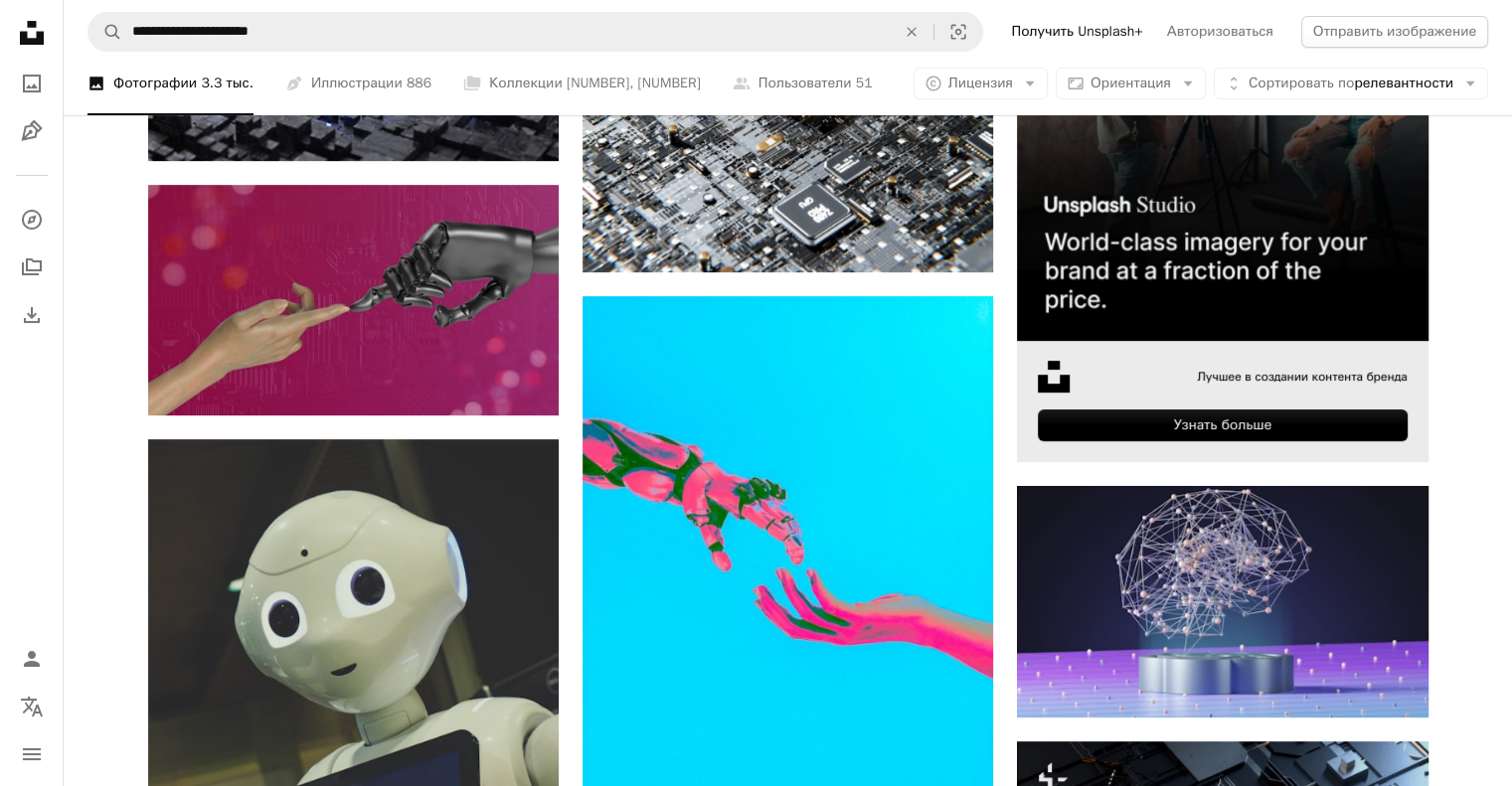 scroll, scrollTop: 99, scrollLeft: 0, axis: vertical 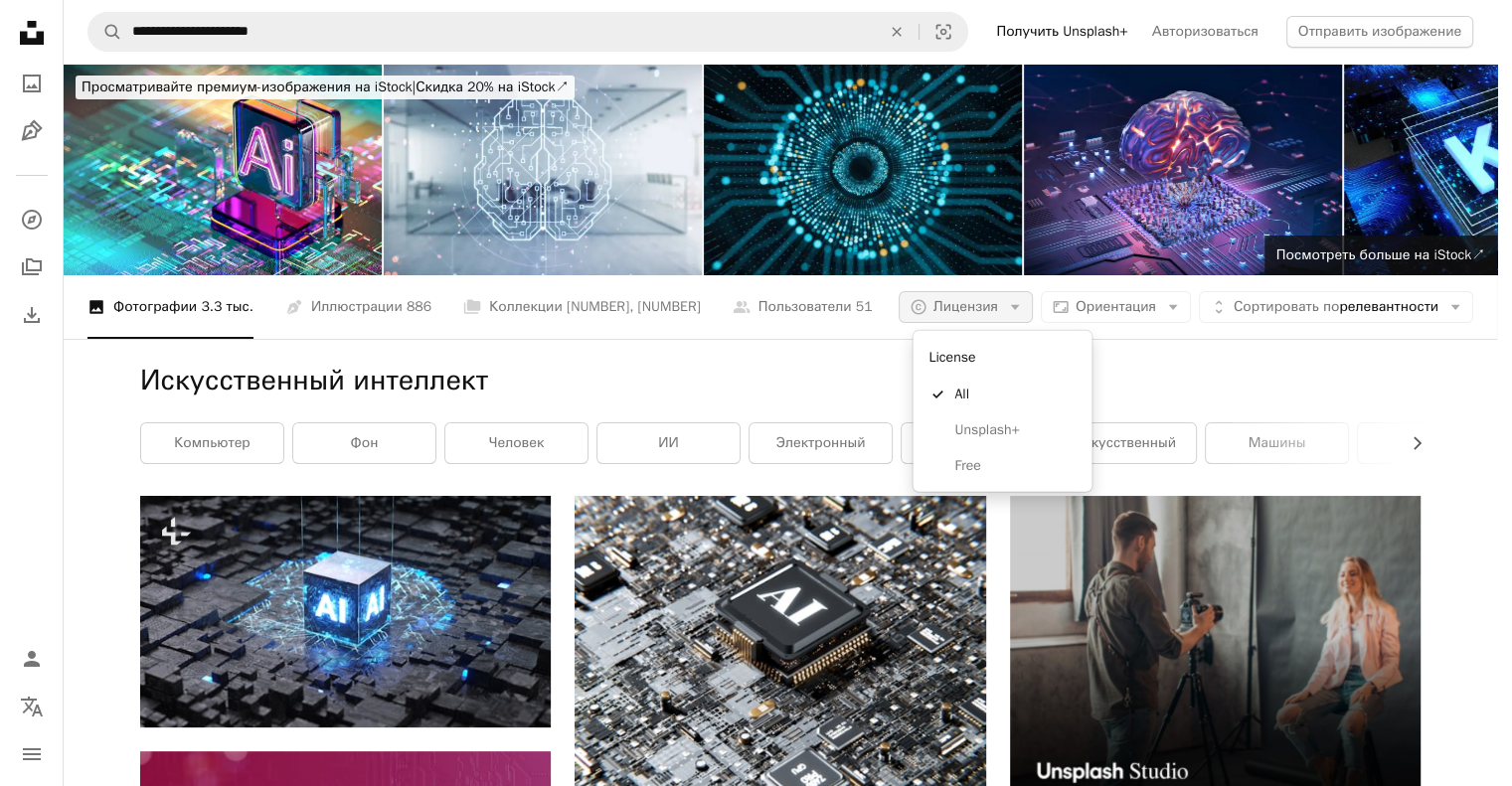 click 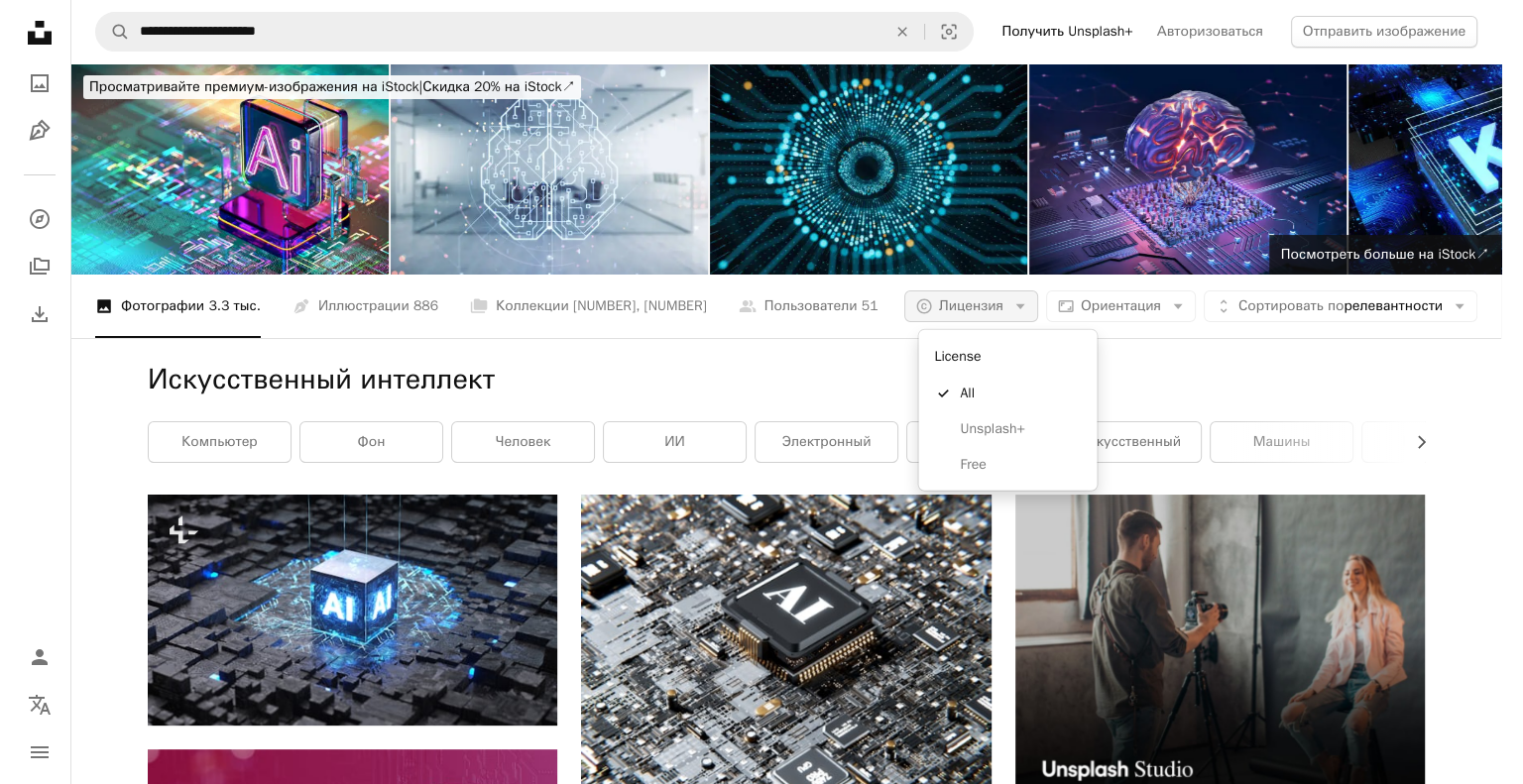 scroll, scrollTop: 0, scrollLeft: 0, axis: both 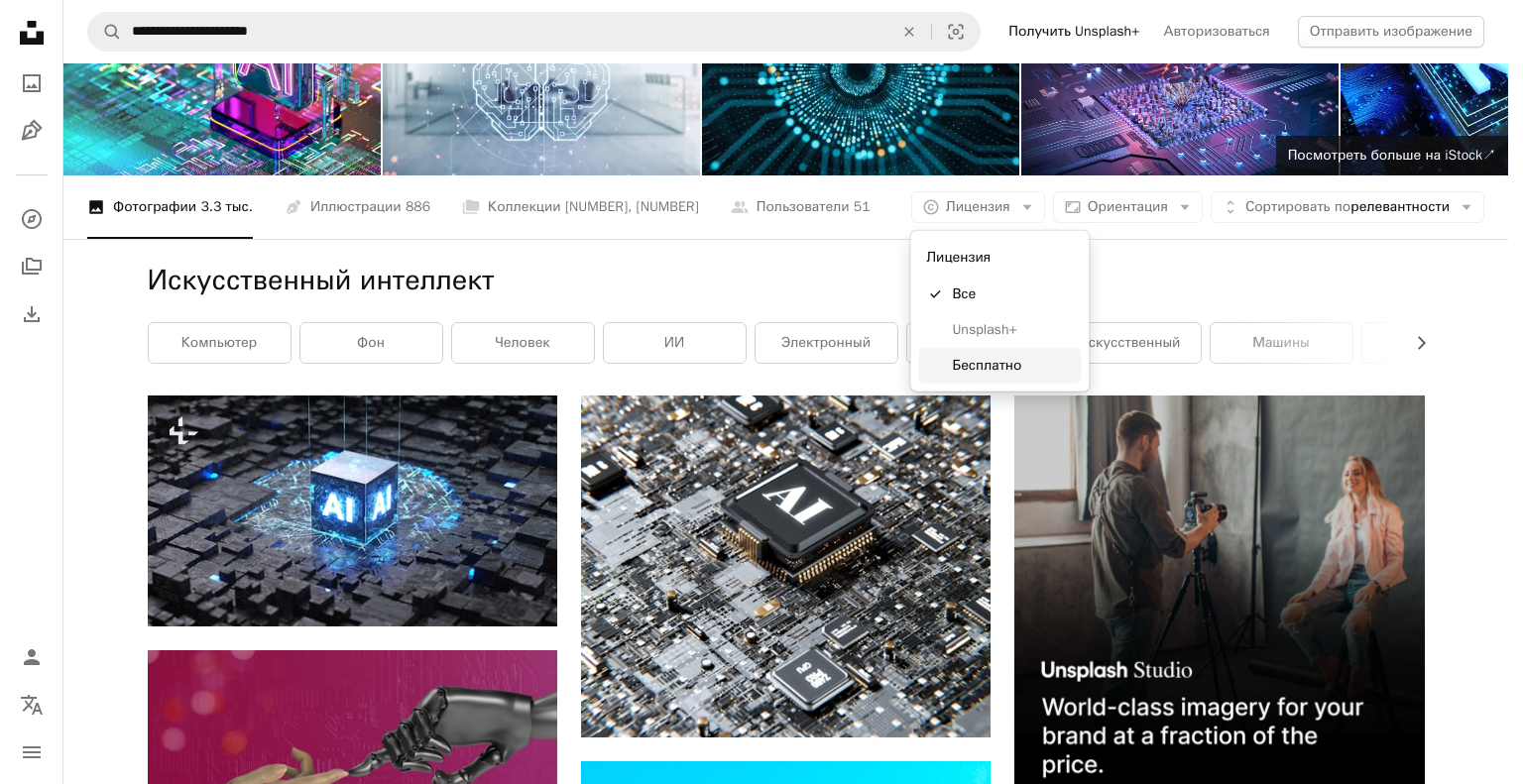 click on "Бесплатно" at bounding box center (987, 365) 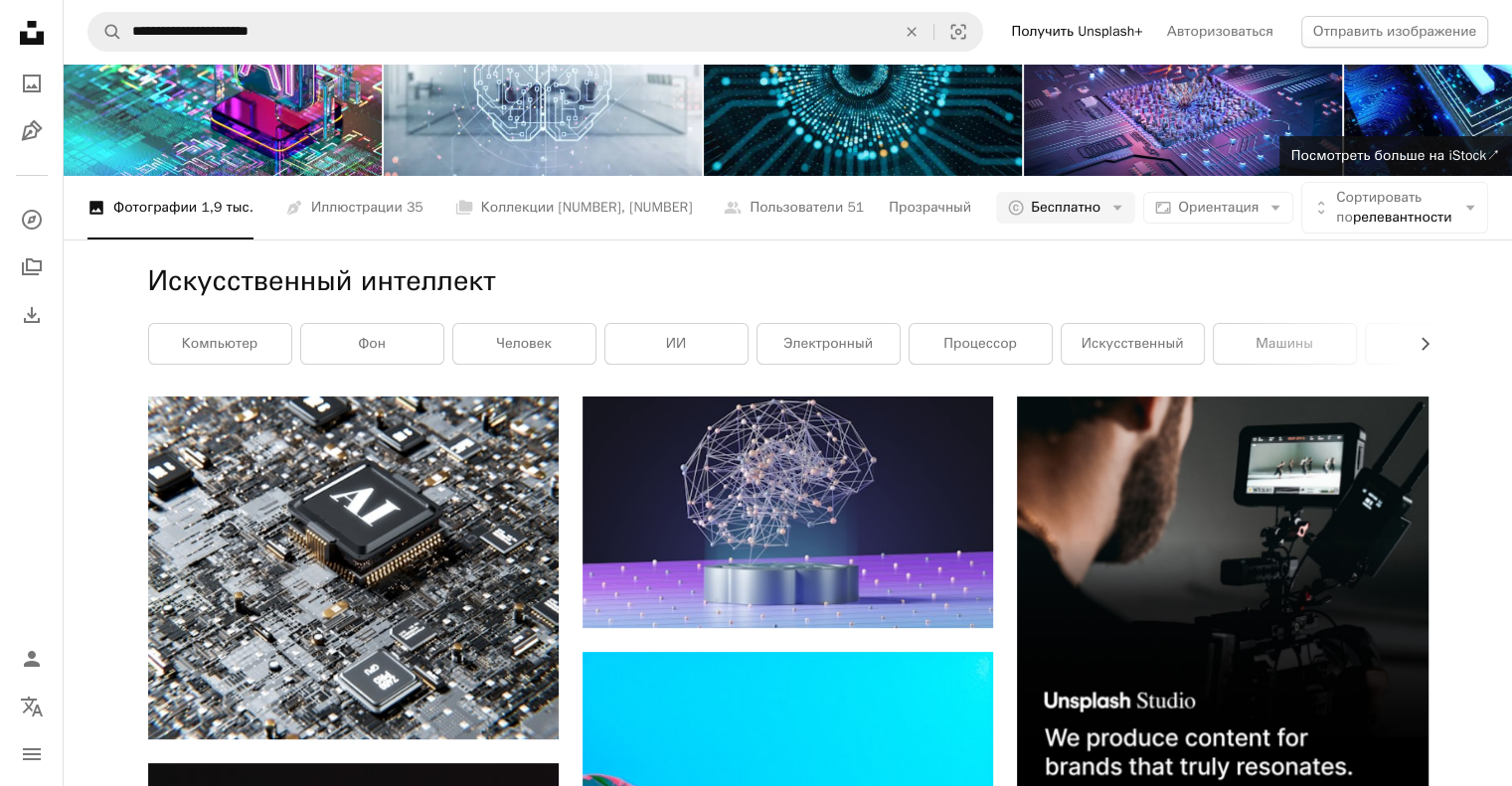 scroll, scrollTop: 11030, scrollLeft: 0, axis: vertical 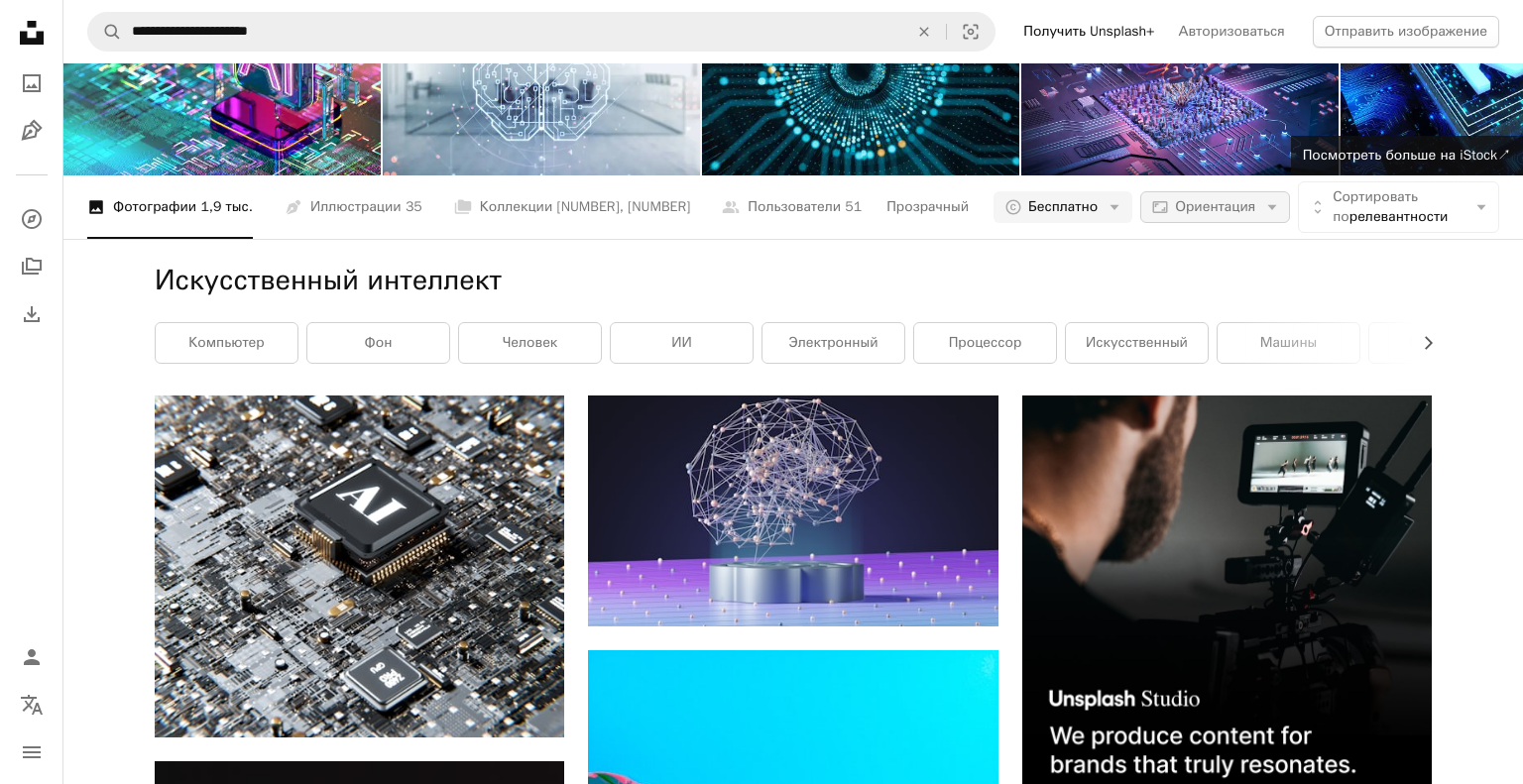 click on "Ориентация" at bounding box center [1215, 206] 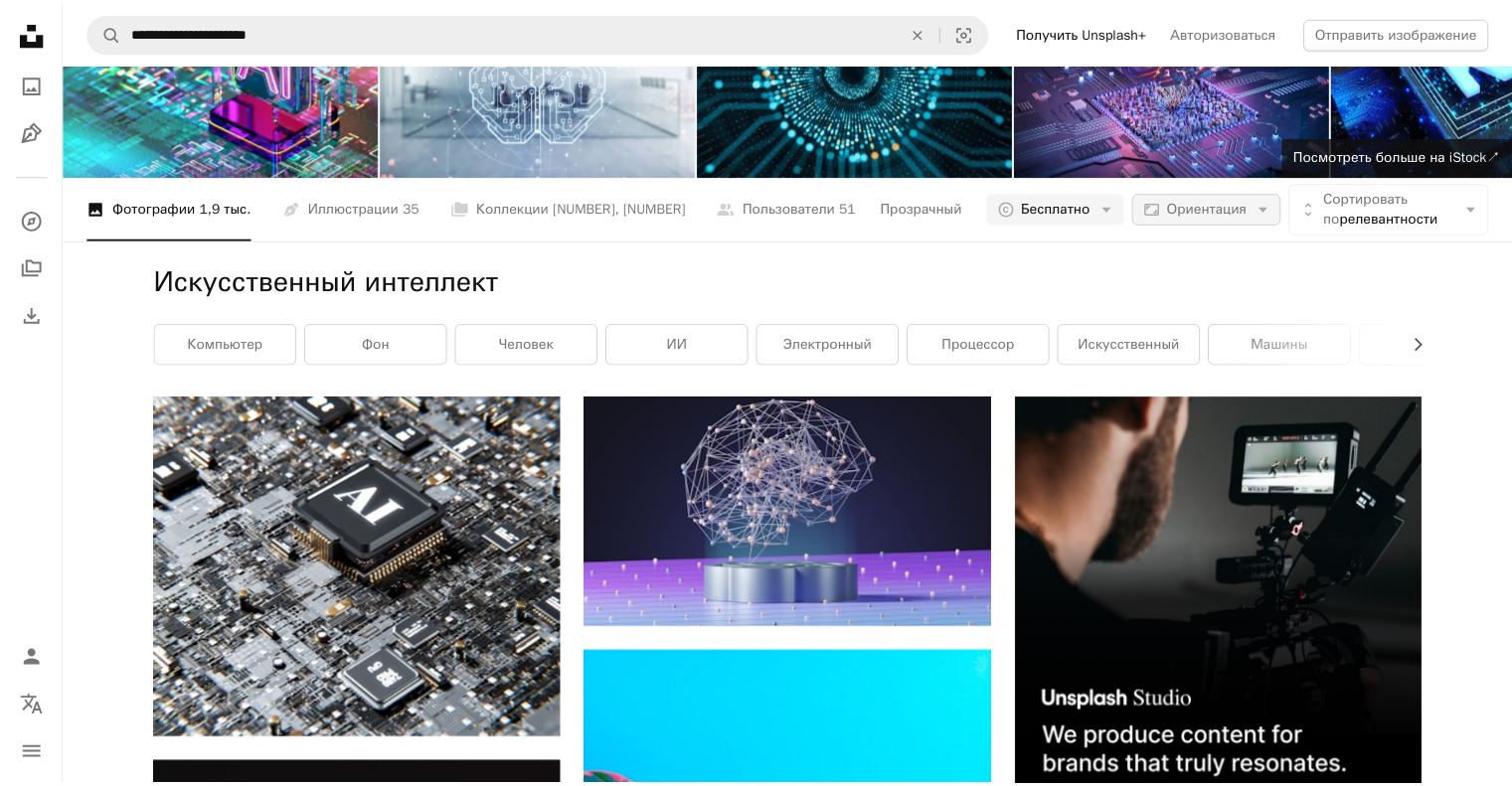 scroll, scrollTop: 0, scrollLeft: 0, axis: both 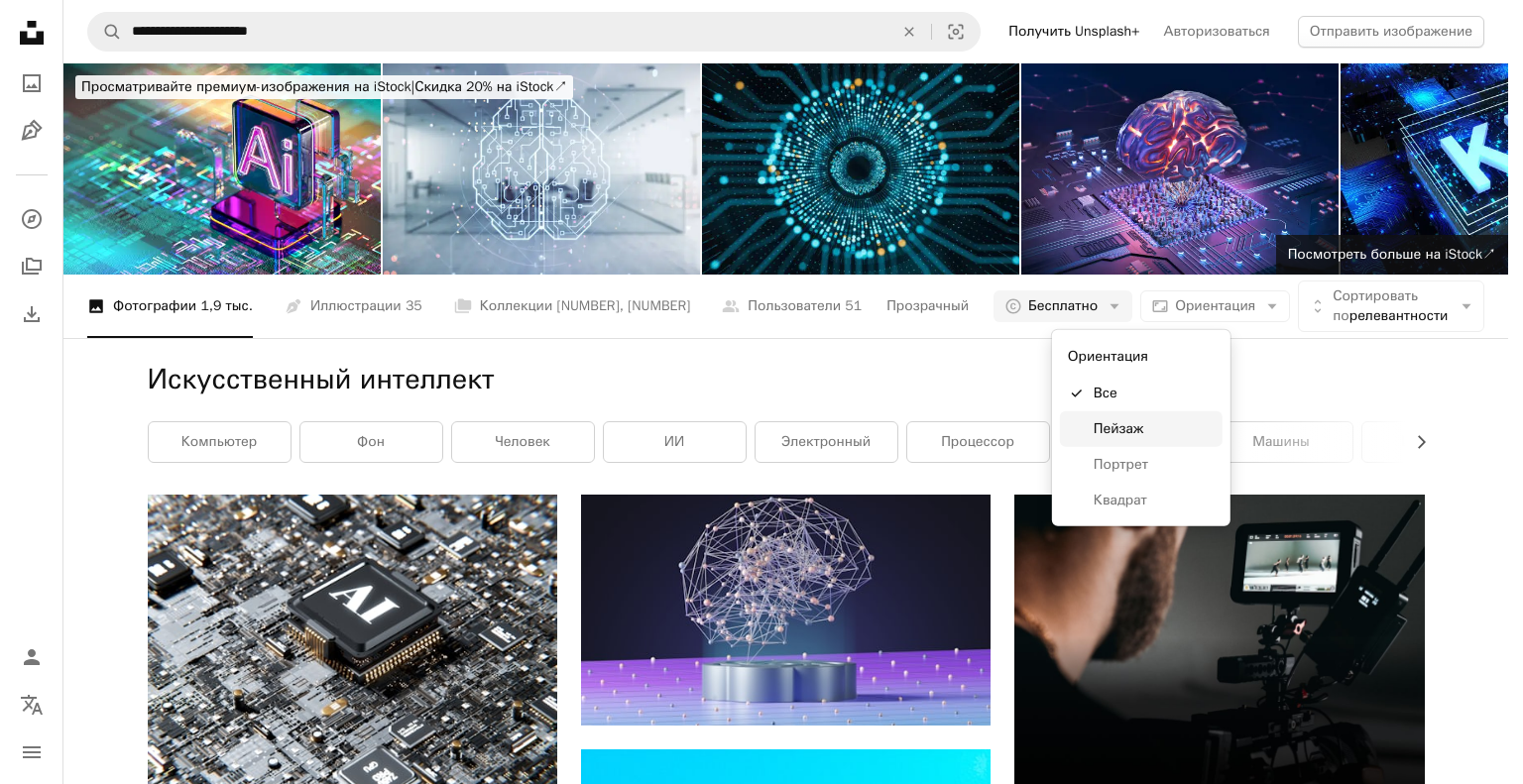 click on "Пейзаж" at bounding box center [1118, 428] 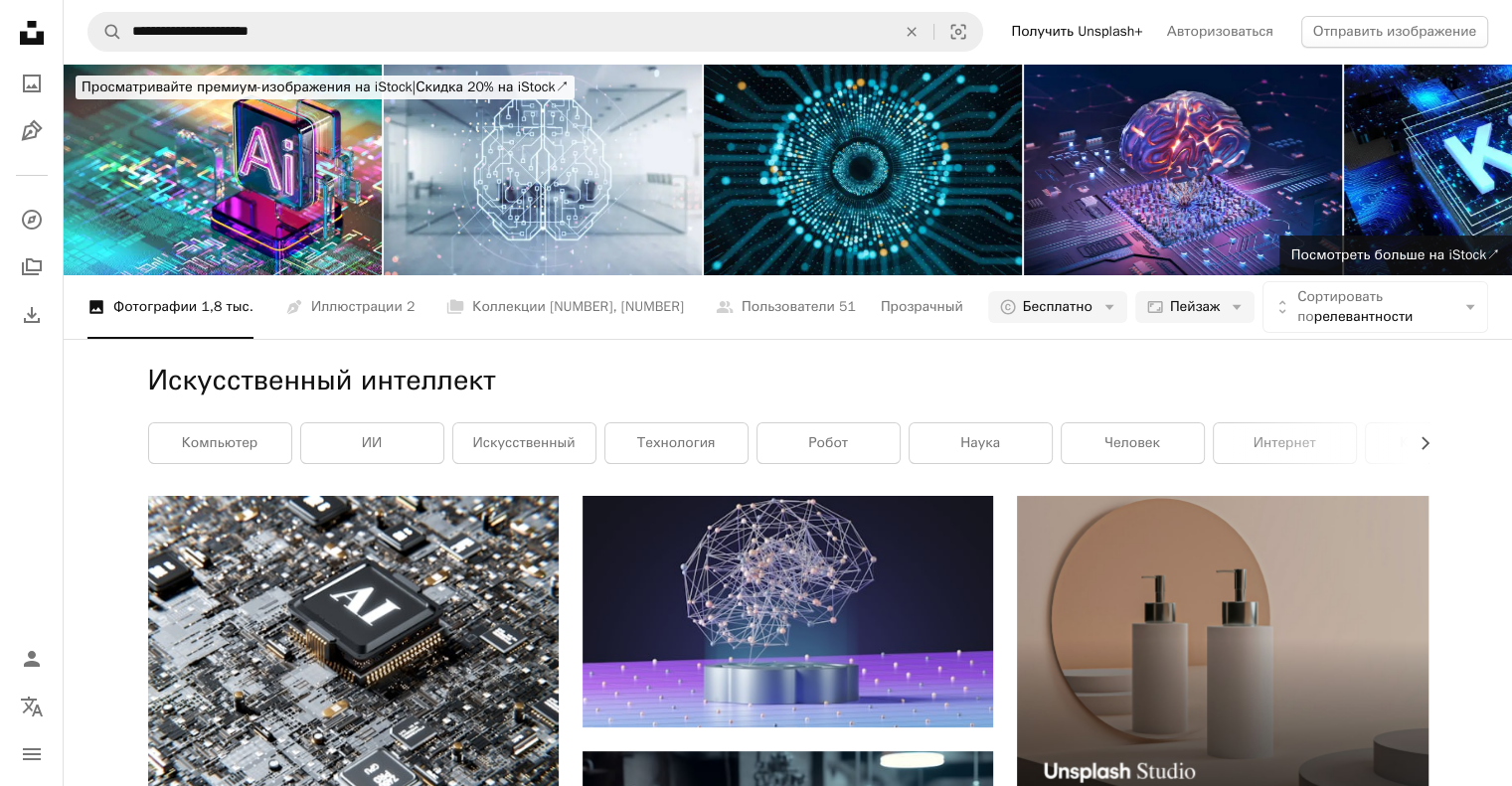 scroll, scrollTop: 0, scrollLeft: 0, axis: both 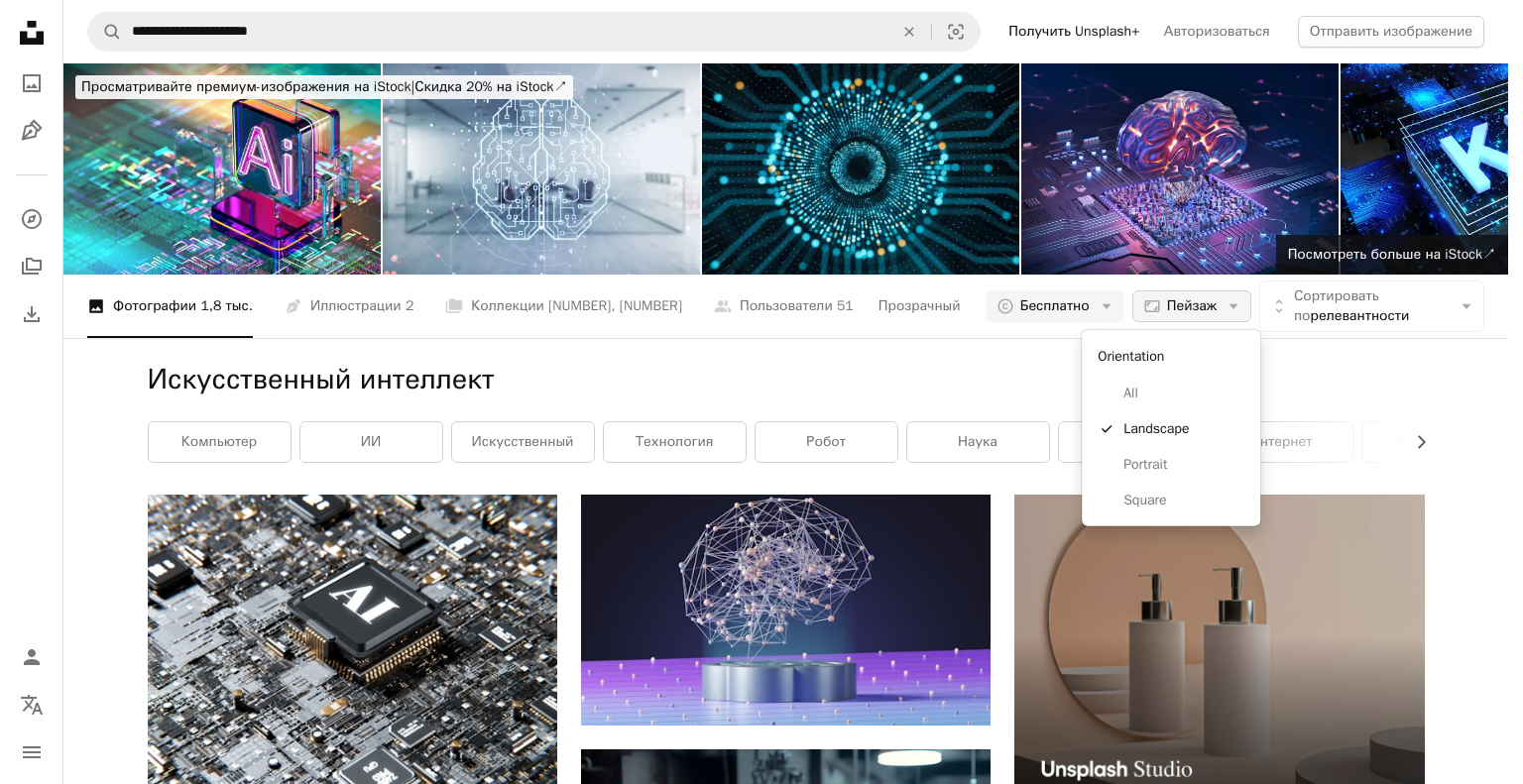 click on "Aspect ratio Пейзаж Arrow down" at bounding box center [1192, 306] 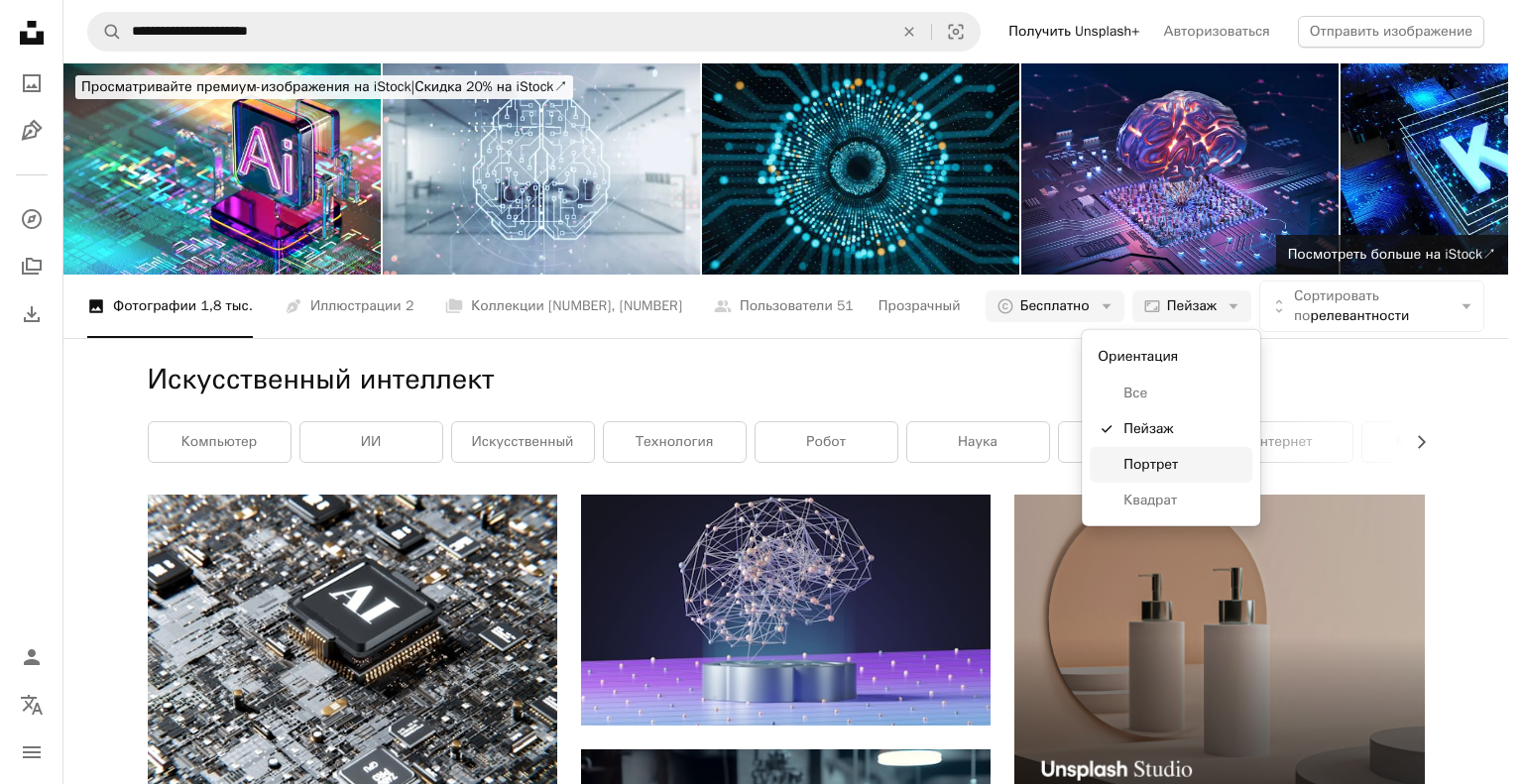 click on "Портрет" at bounding box center (1150, 464) 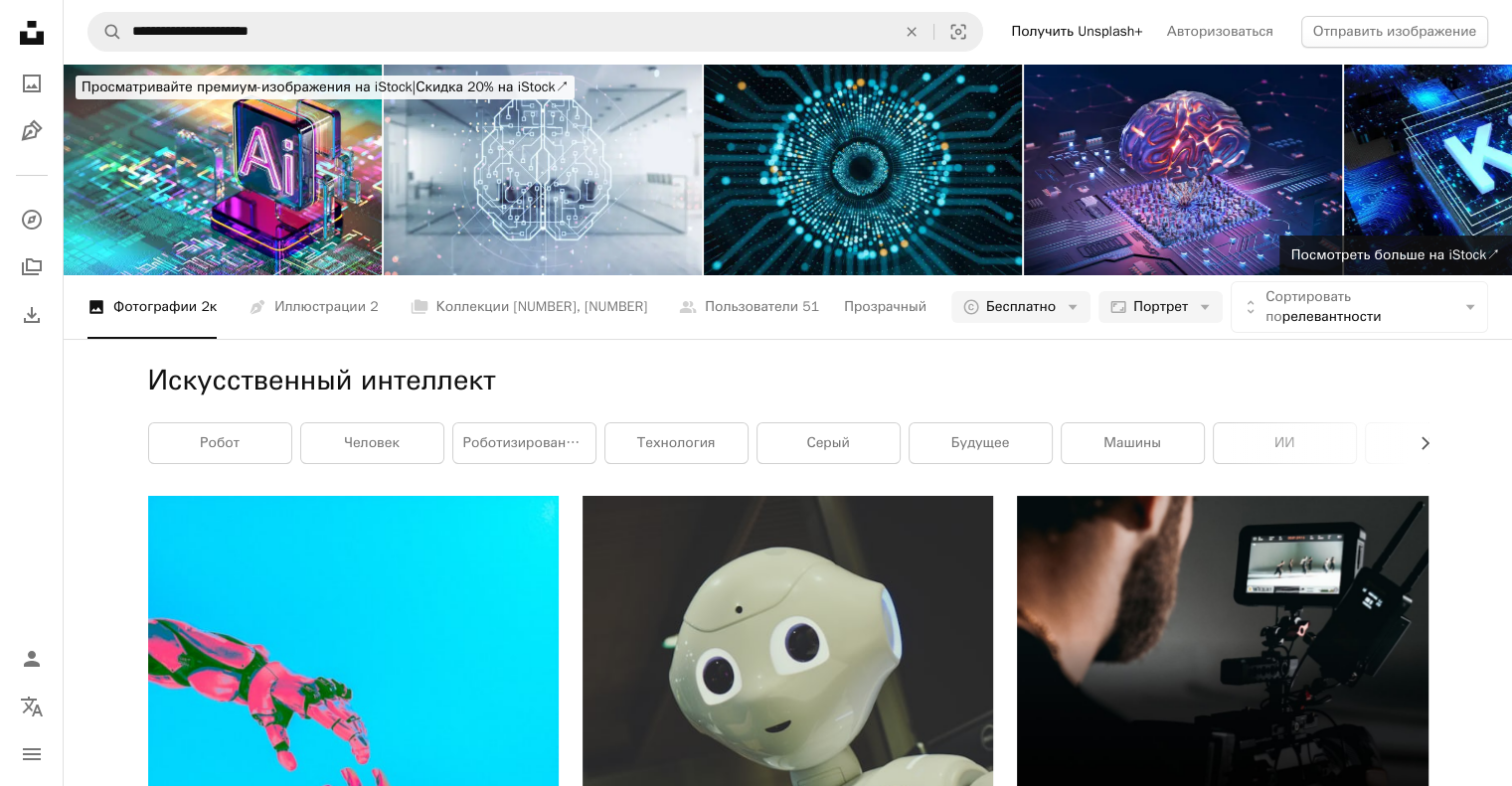 scroll, scrollTop: 0, scrollLeft: 0, axis: both 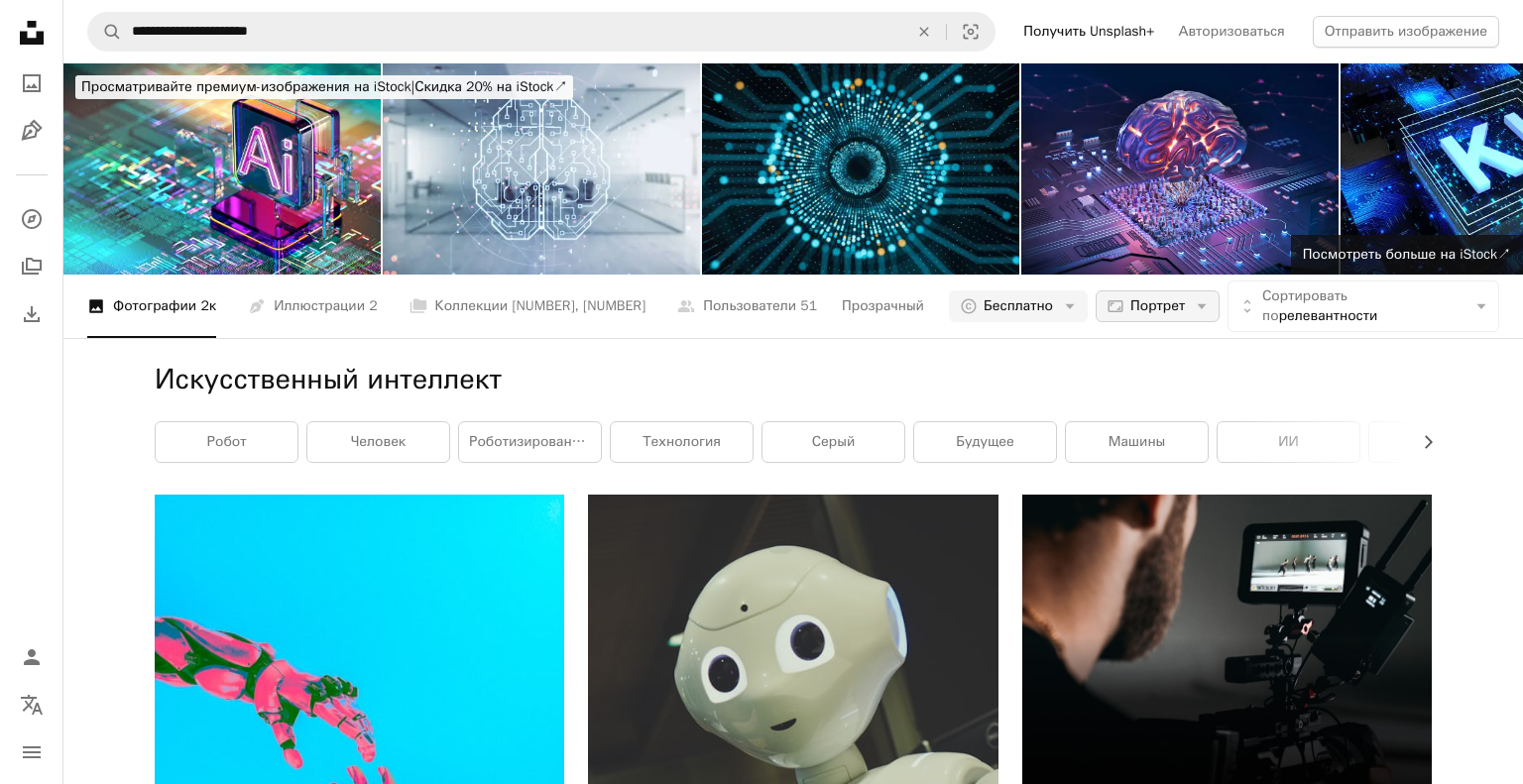 click on "Портрет" at bounding box center [1157, 305] 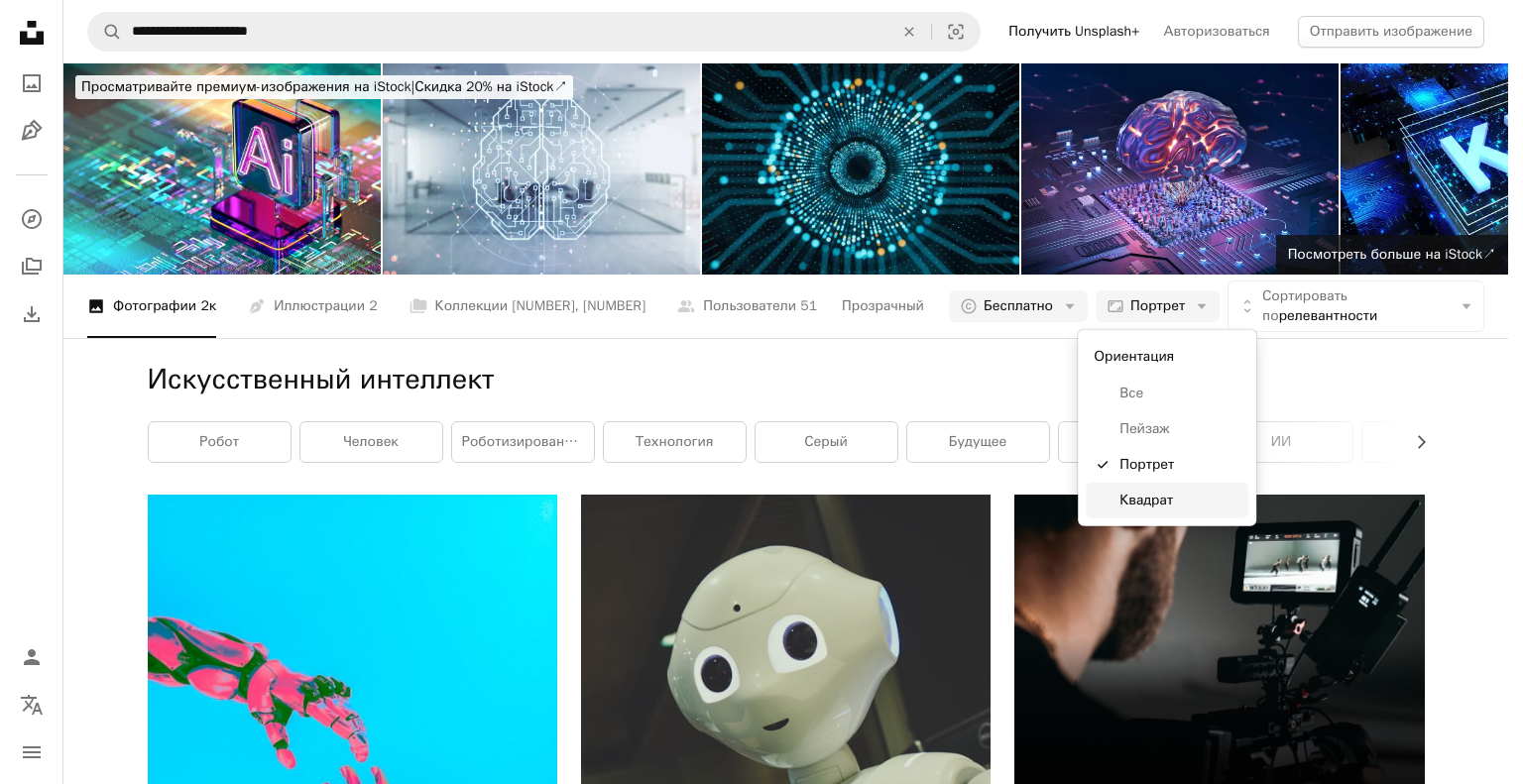 click on "Квадрат" at bounding box center [1167, 501] 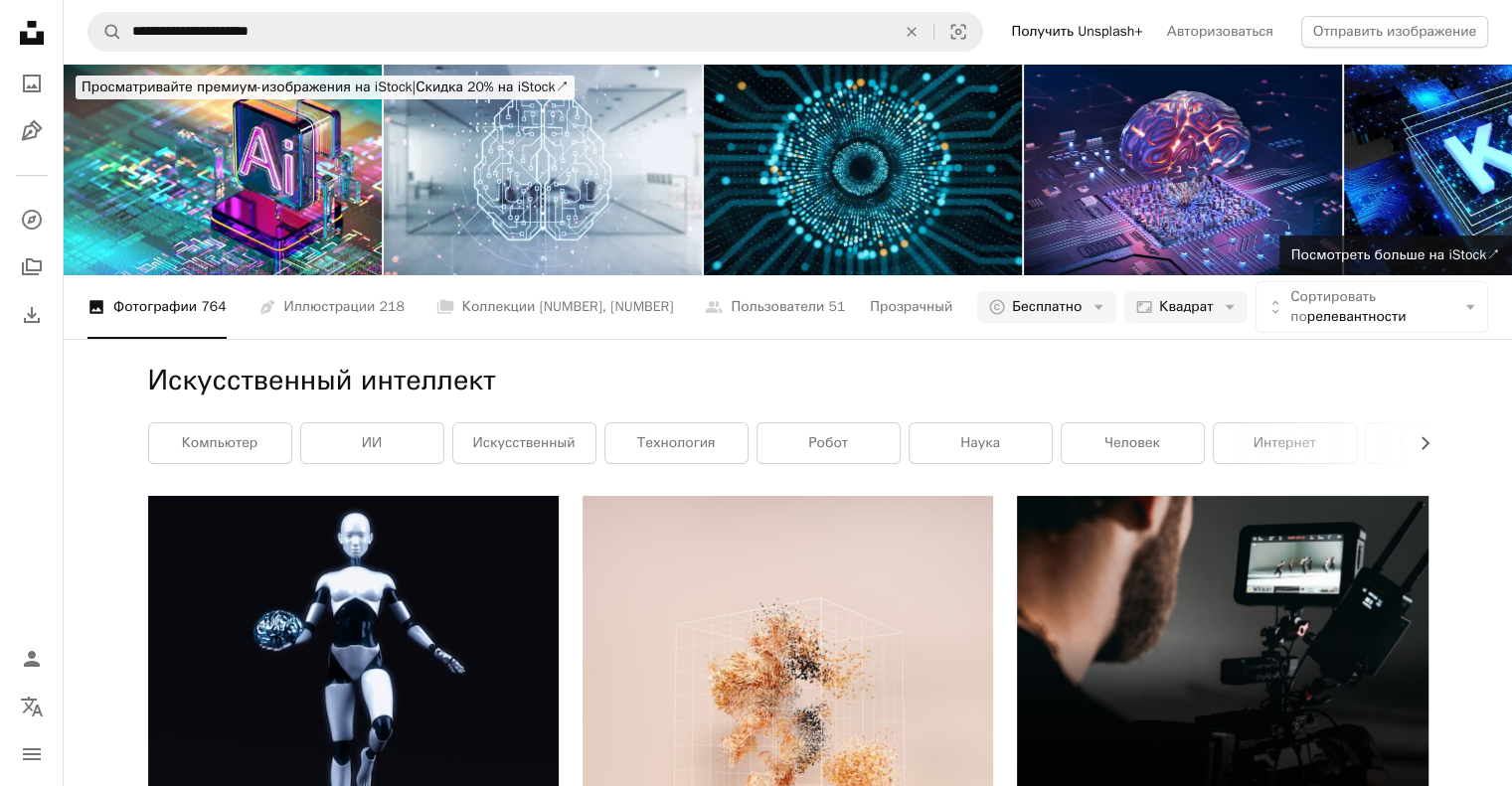 scroll, scrollTop: 0, scrollLeft: 0, axis: both 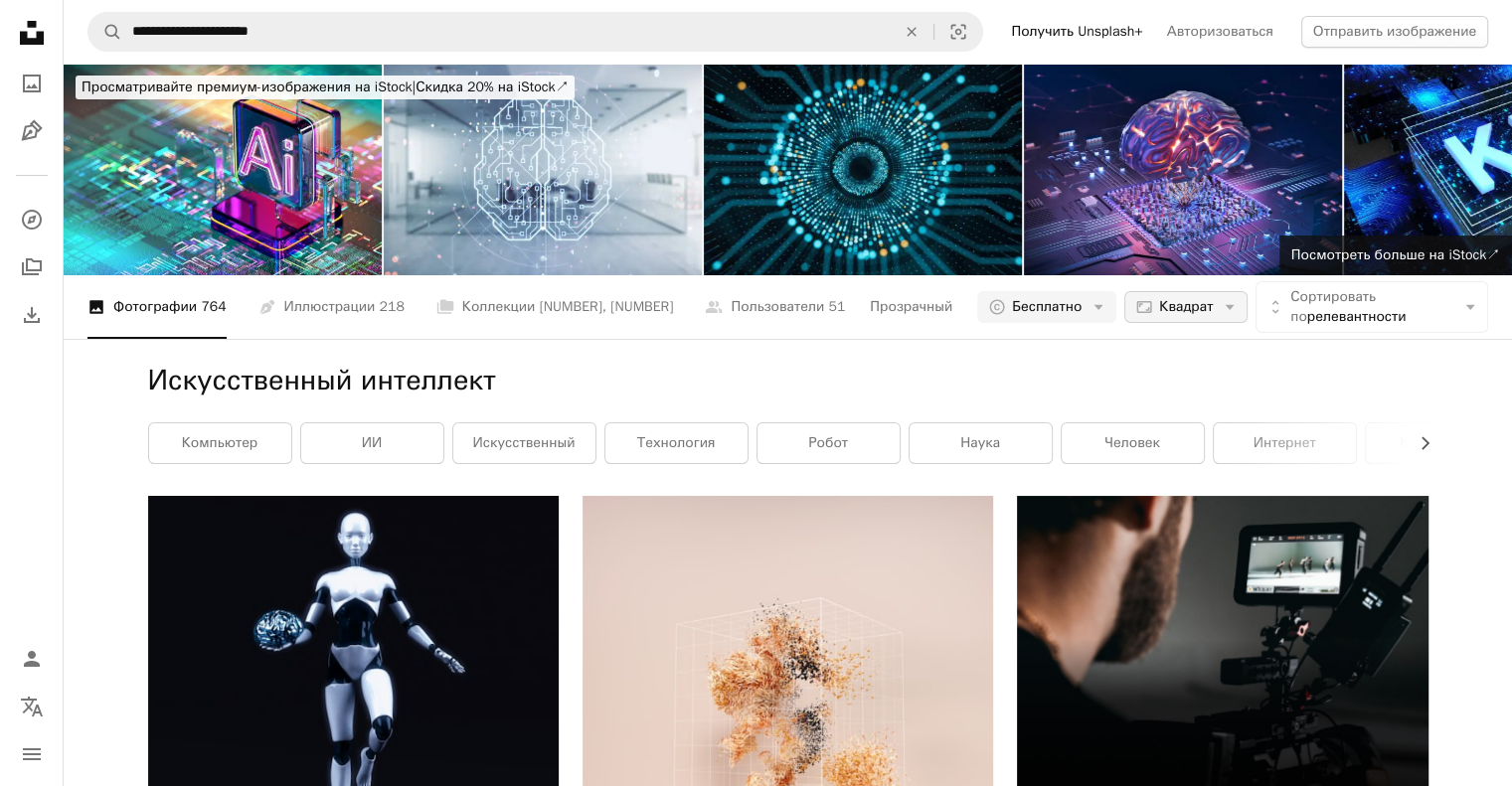 click on "Квадрат" at bounding box center [1186, 306] 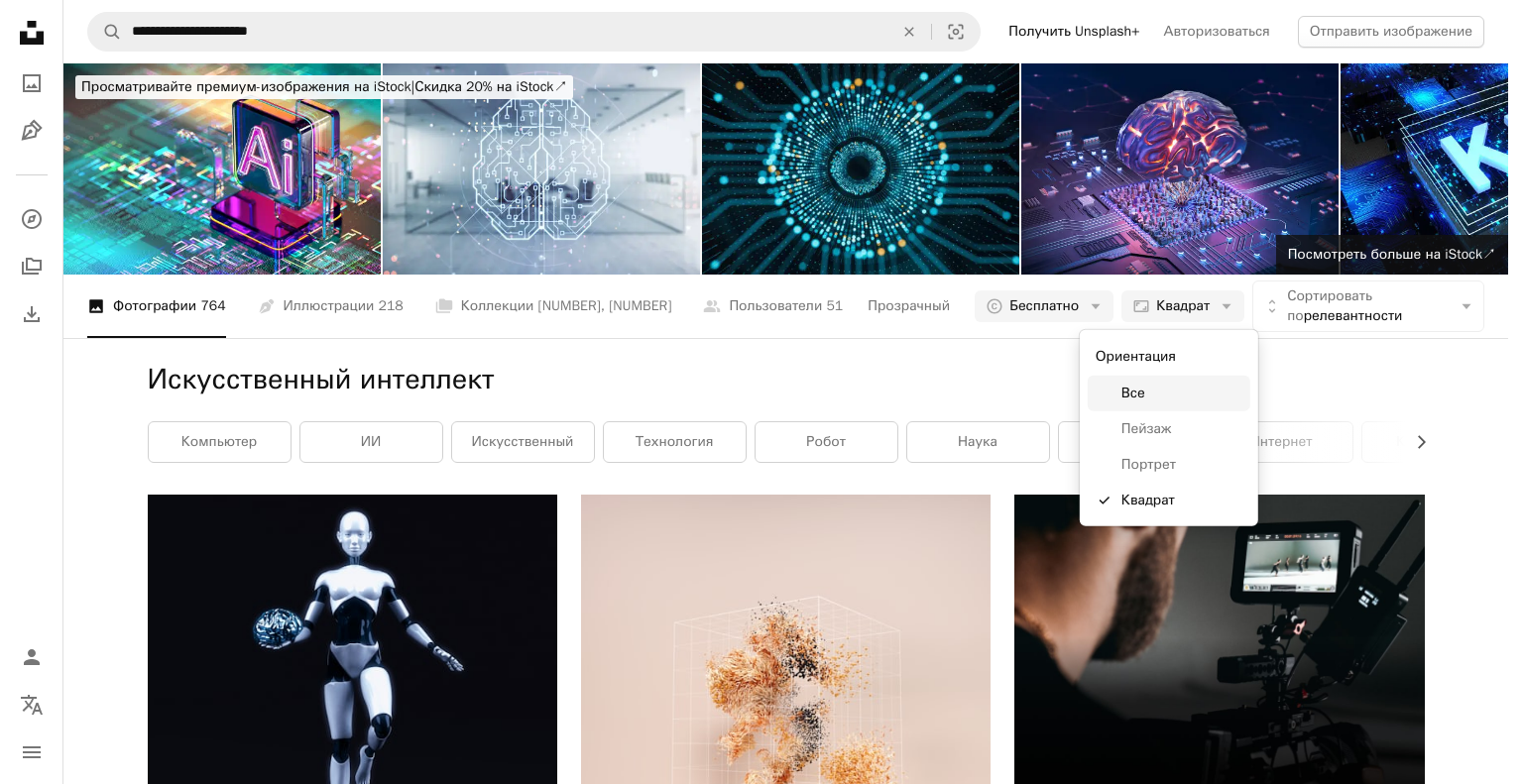 click on "Все" at bounding box center [1133, 392] 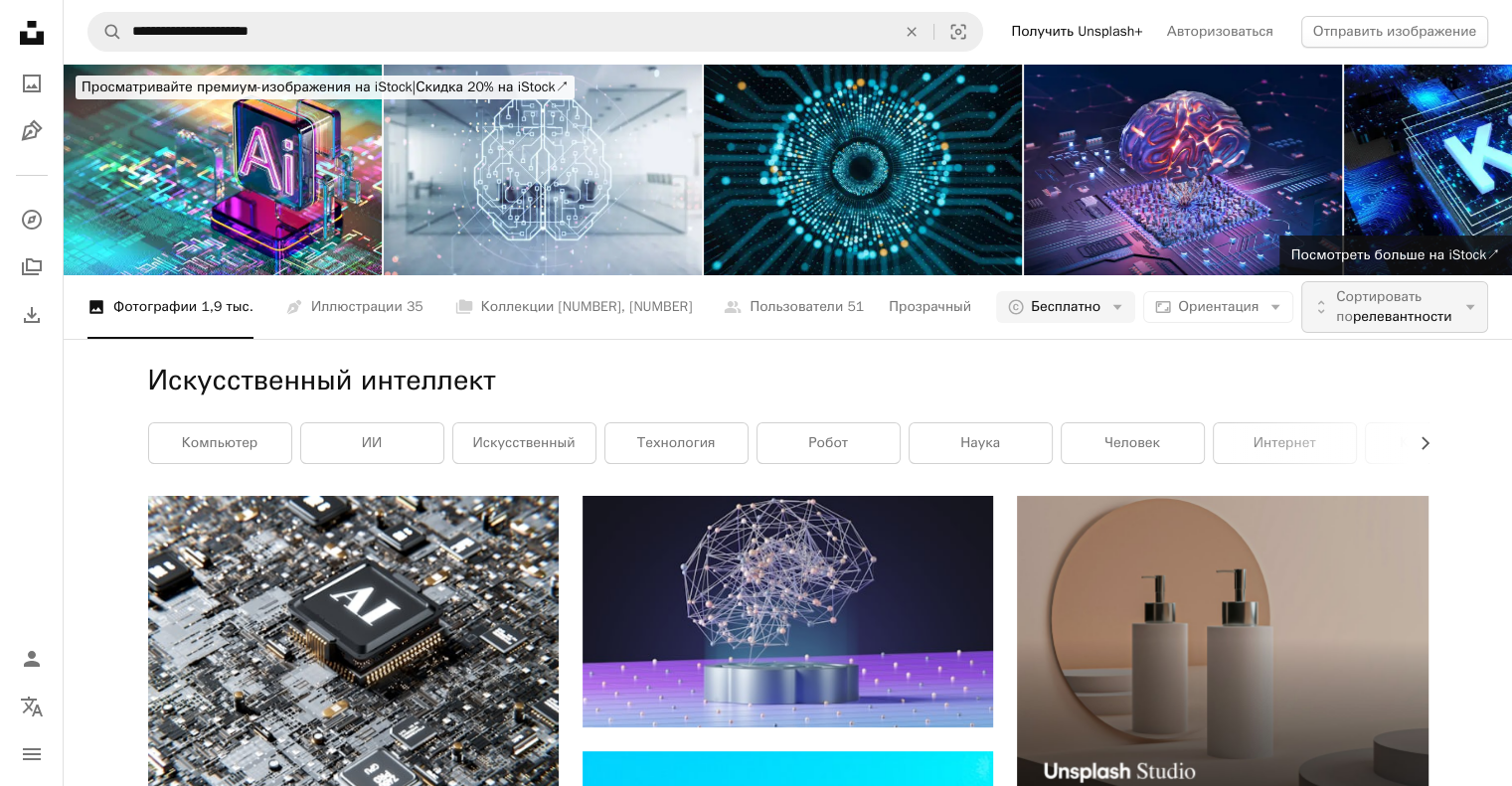 click on "Сортировать по" at bounding box center [1379, 306] 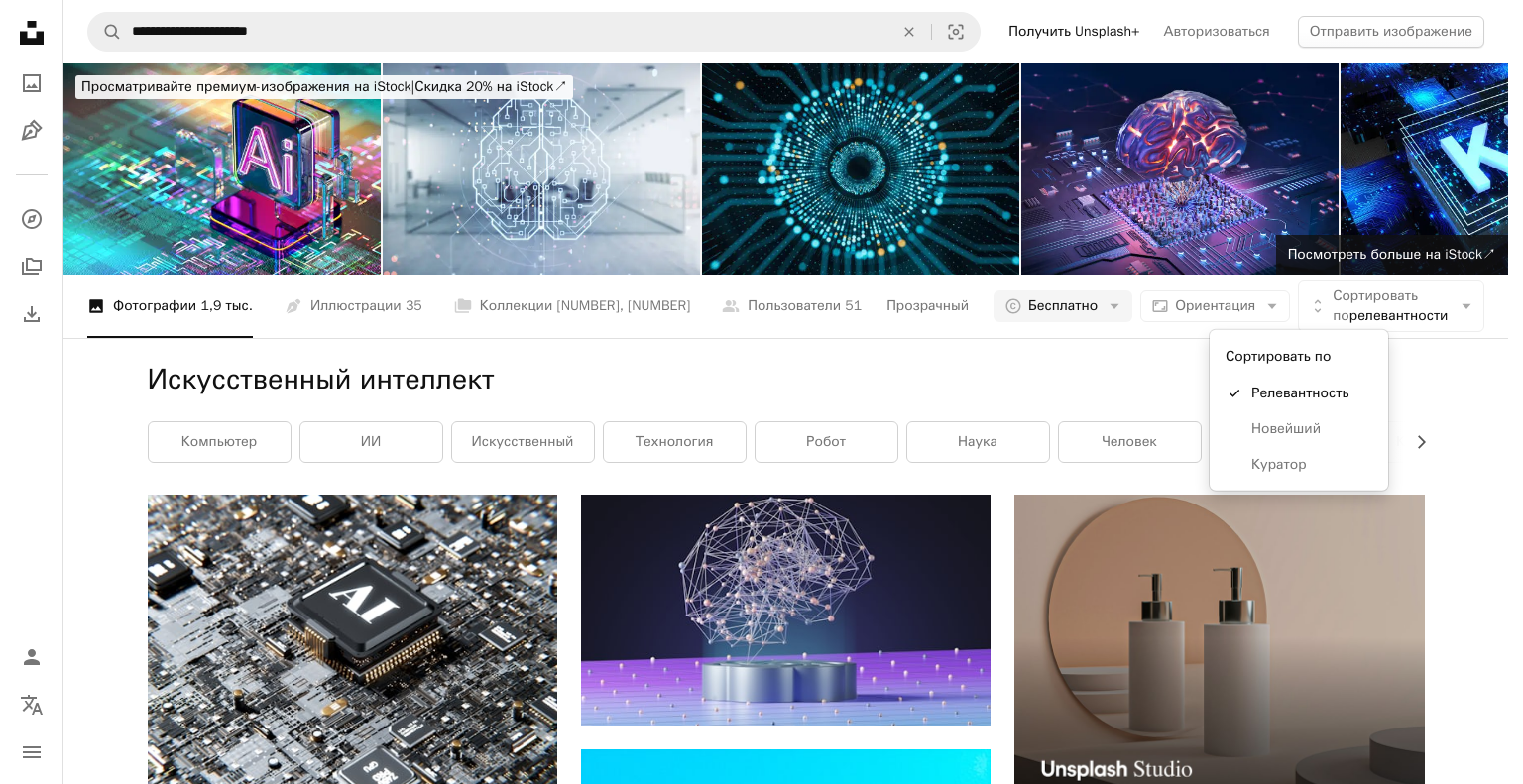 click on "**********" at bounding box center [754, 392] 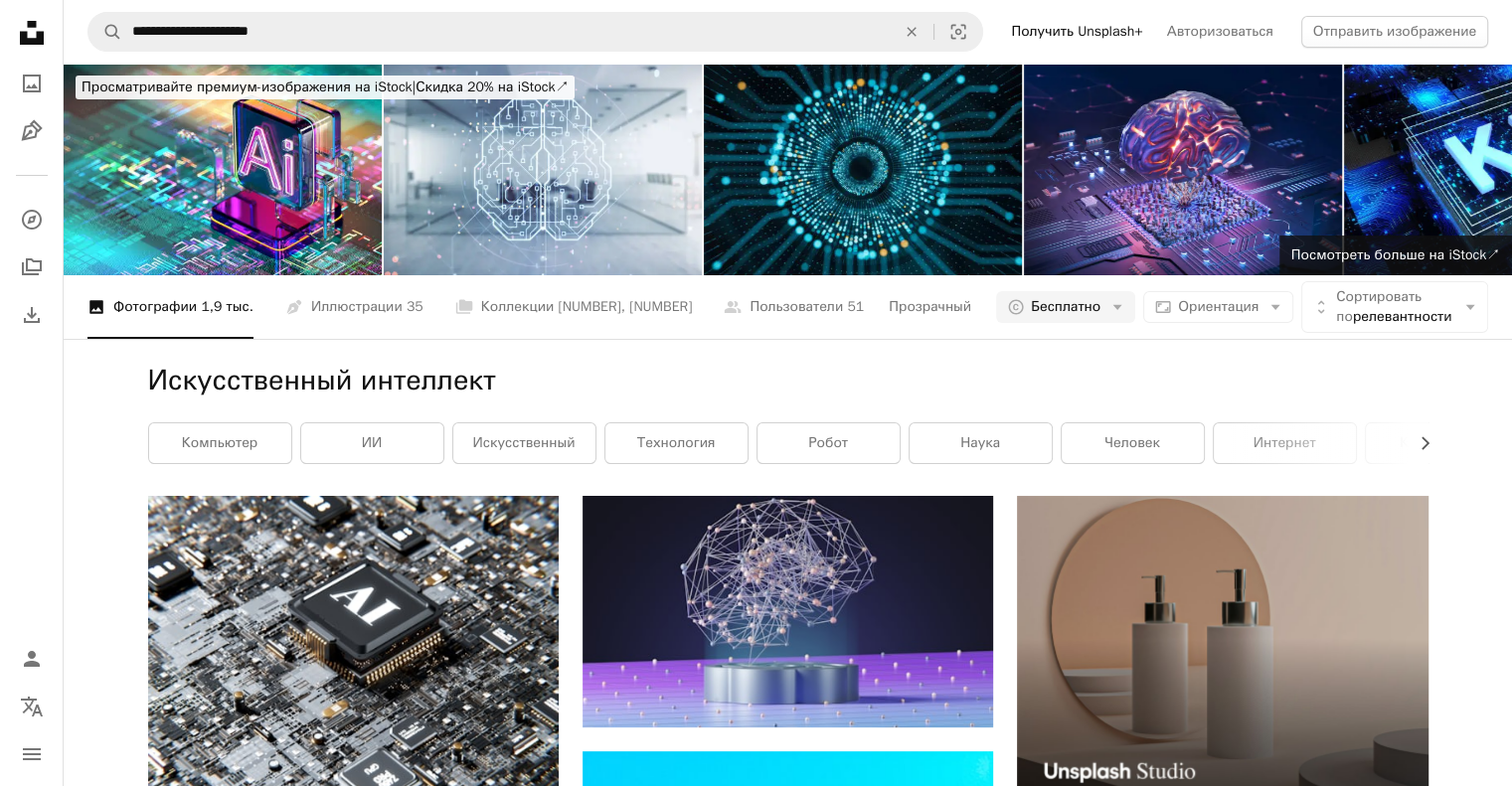 scroll, scrollTop: 4273, scrollLeft: 0, axis: vertical 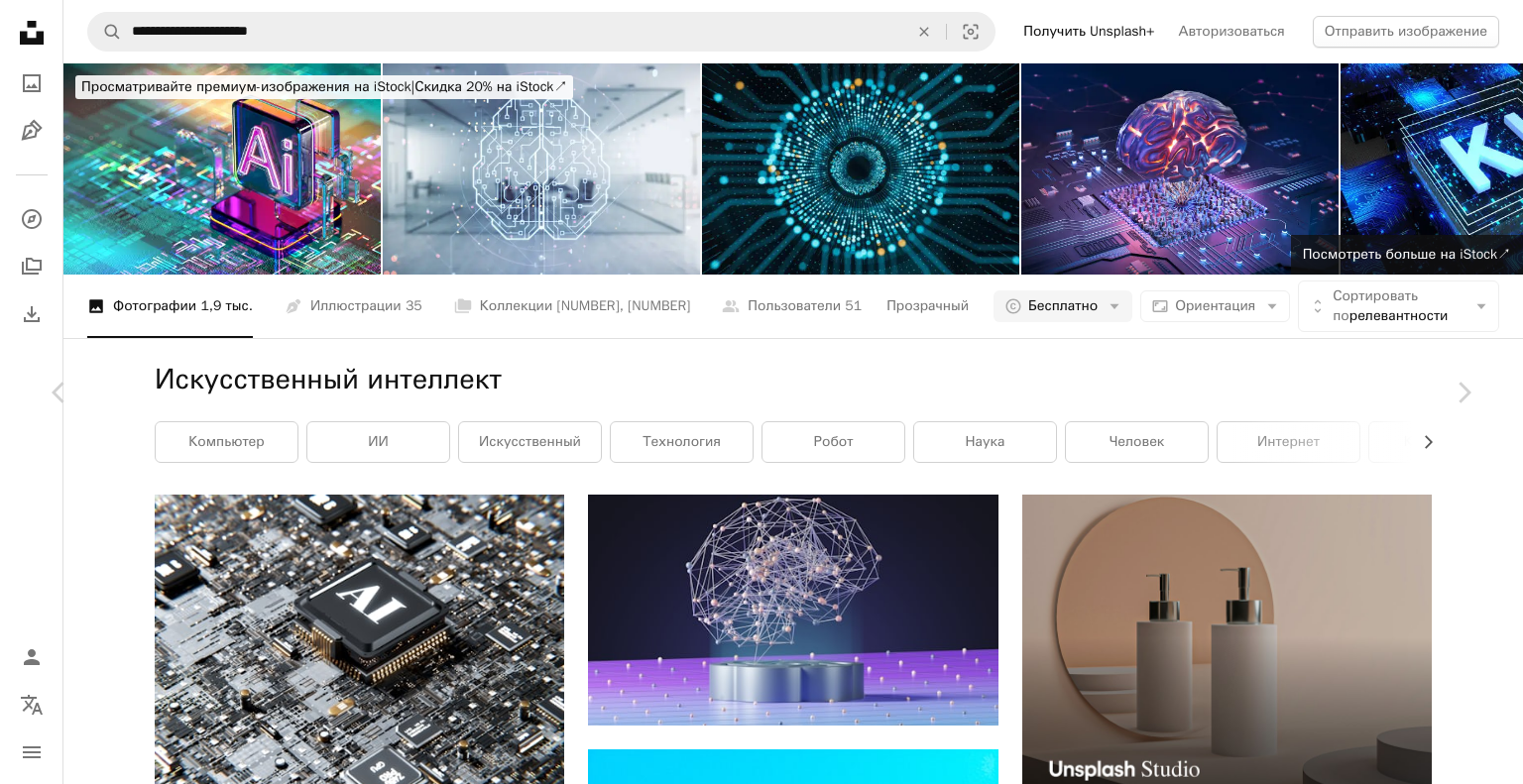 click on "Опубликовано [DATE] г. Safety Бесплатное использование по  лицензии Unsplash компьютер электроника Процессор компьютерное оборудование устройство интеллект процессор основной драм искусственная интеллектуальная технологические инновации райзен серый чашка аппаратное обеспечение кружка электронный чип печатная плата Фоны Просматривайте премиум-изображения на iStock  |  ↗ A heart A heart" at bounding box center [762, 16287] 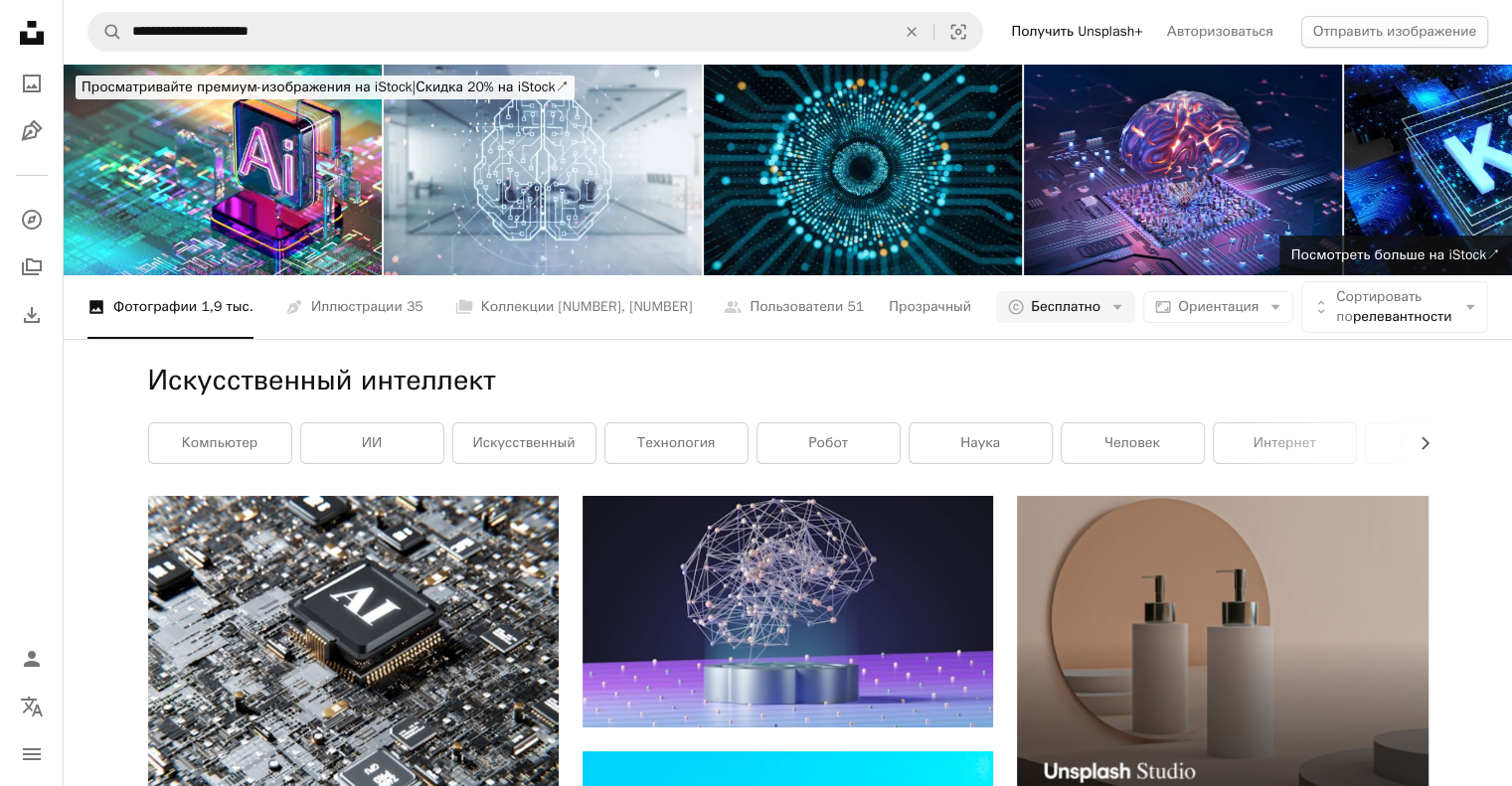 scroll, scrollTop: 17687, scrollLeft: 0, axis: vertical 